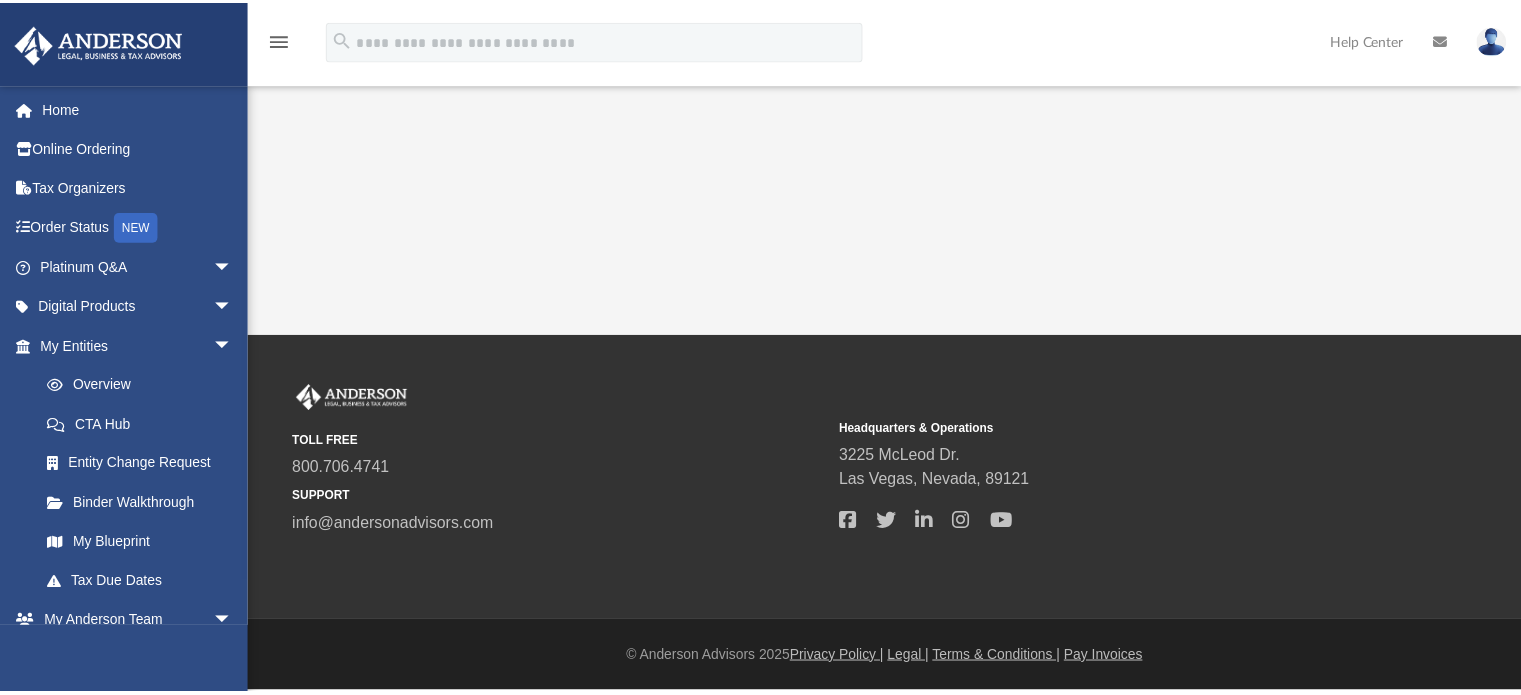 scroll, scrollTop: 0, scrollLeft: 0, axis: both 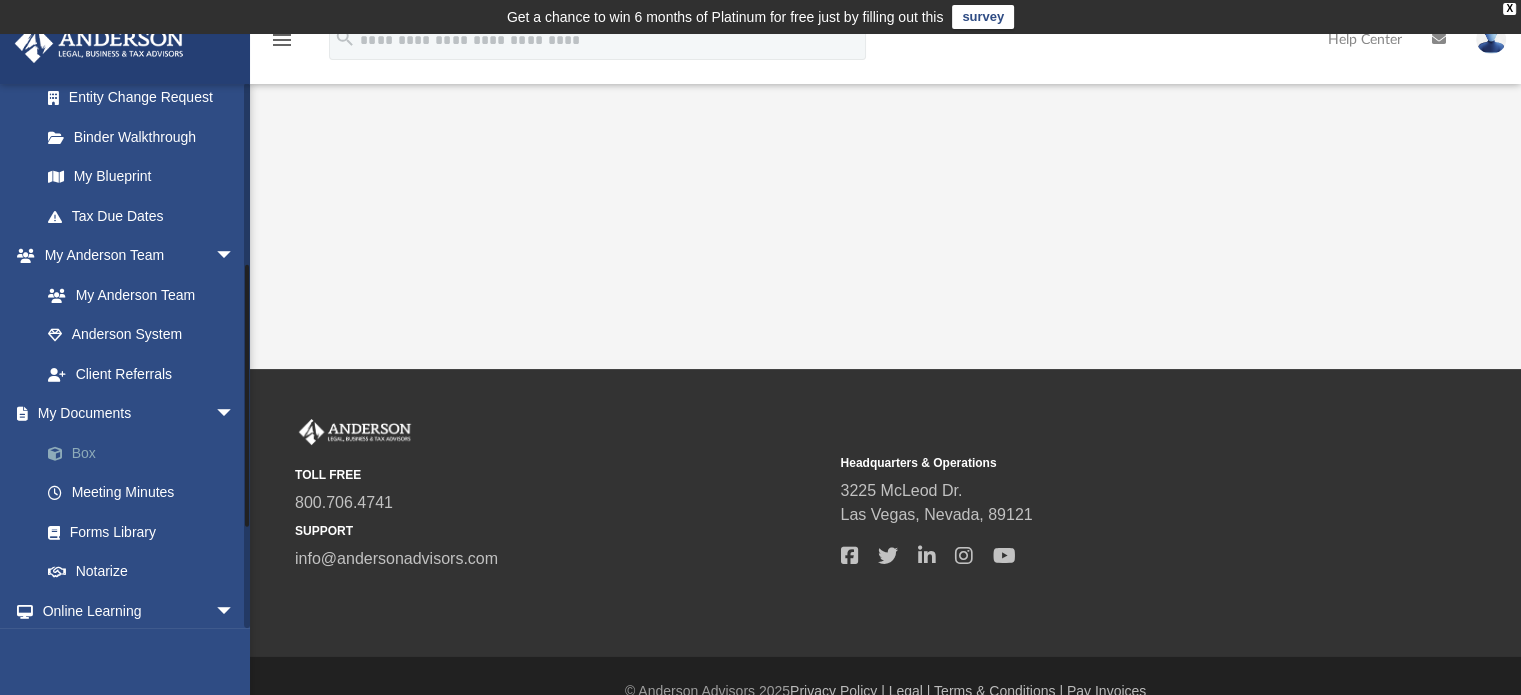 click on "Box" at bounding box center [146, 453] 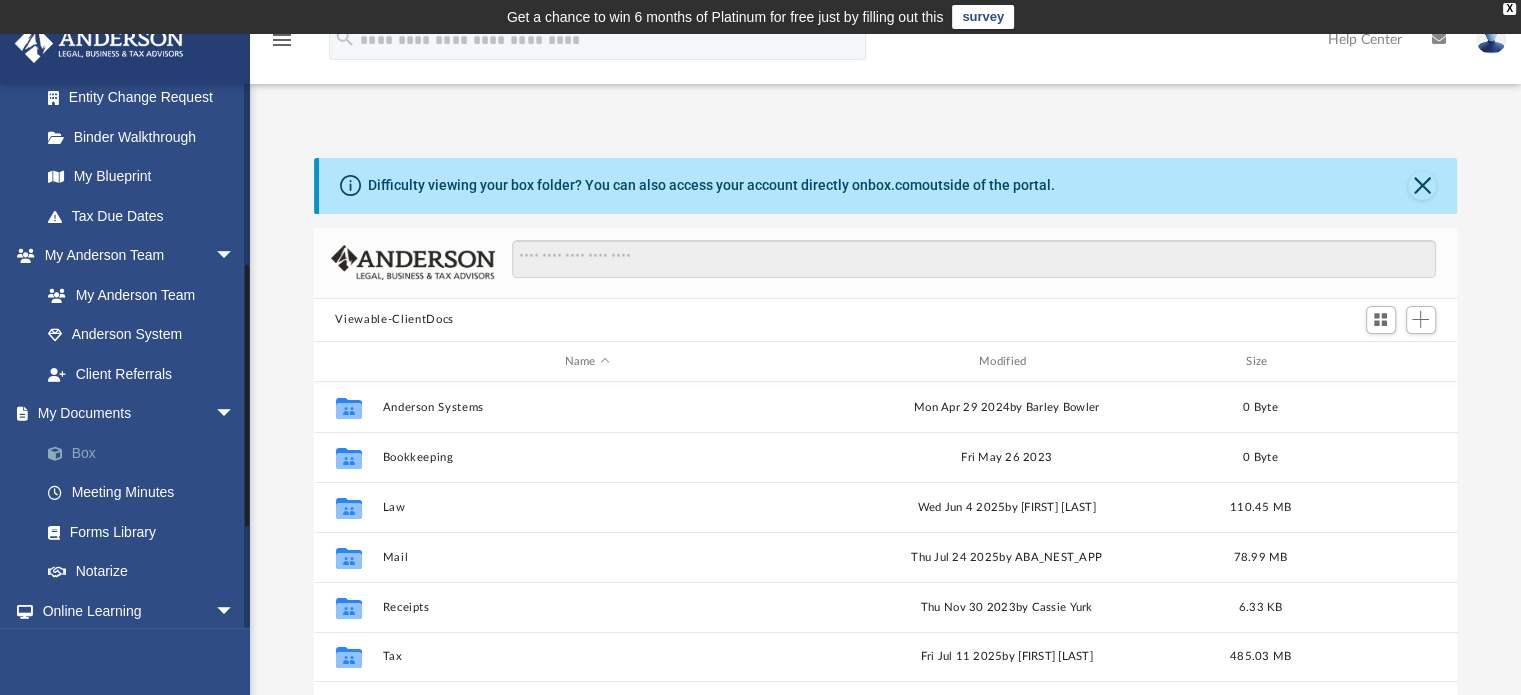 scroll, scrollTop: 16, scrollLeft: 16, axis: both 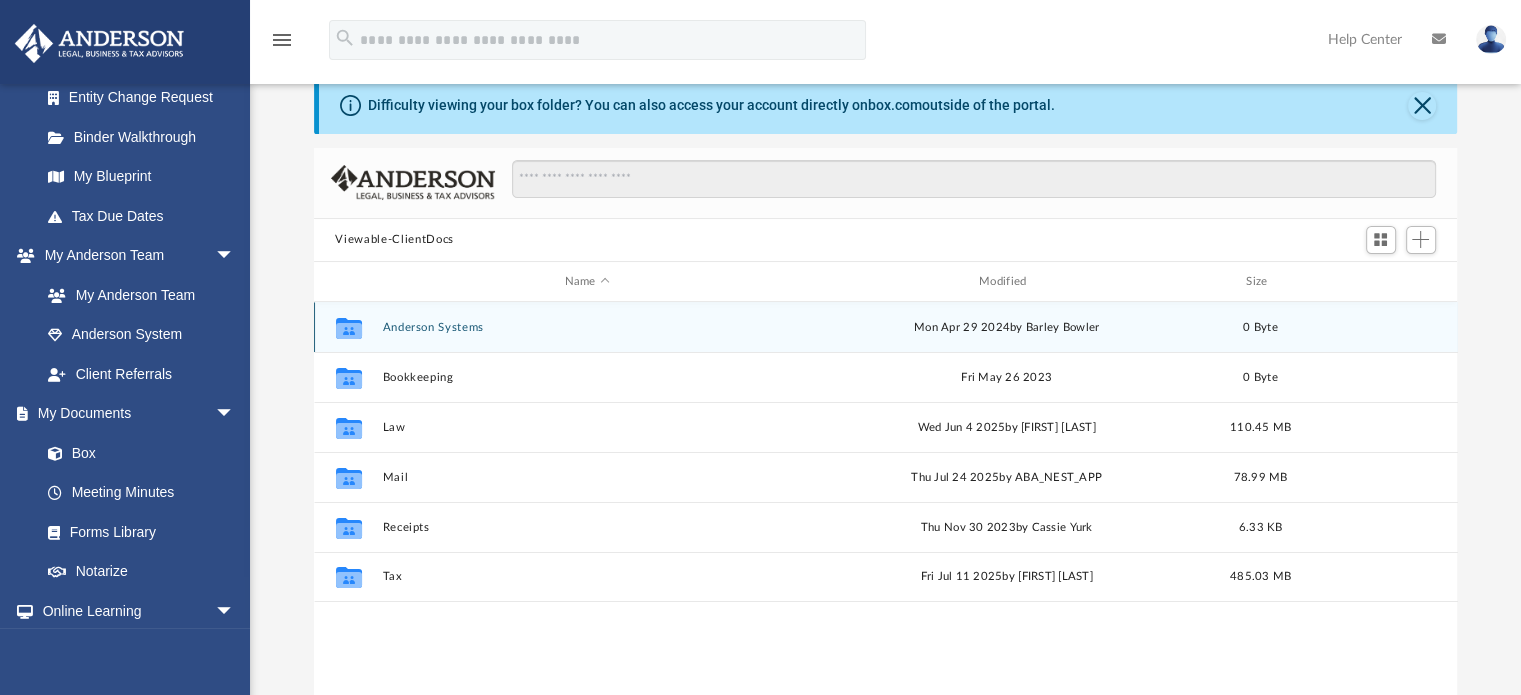 click on "Anderson Systems" at bounding box center (587, 327) 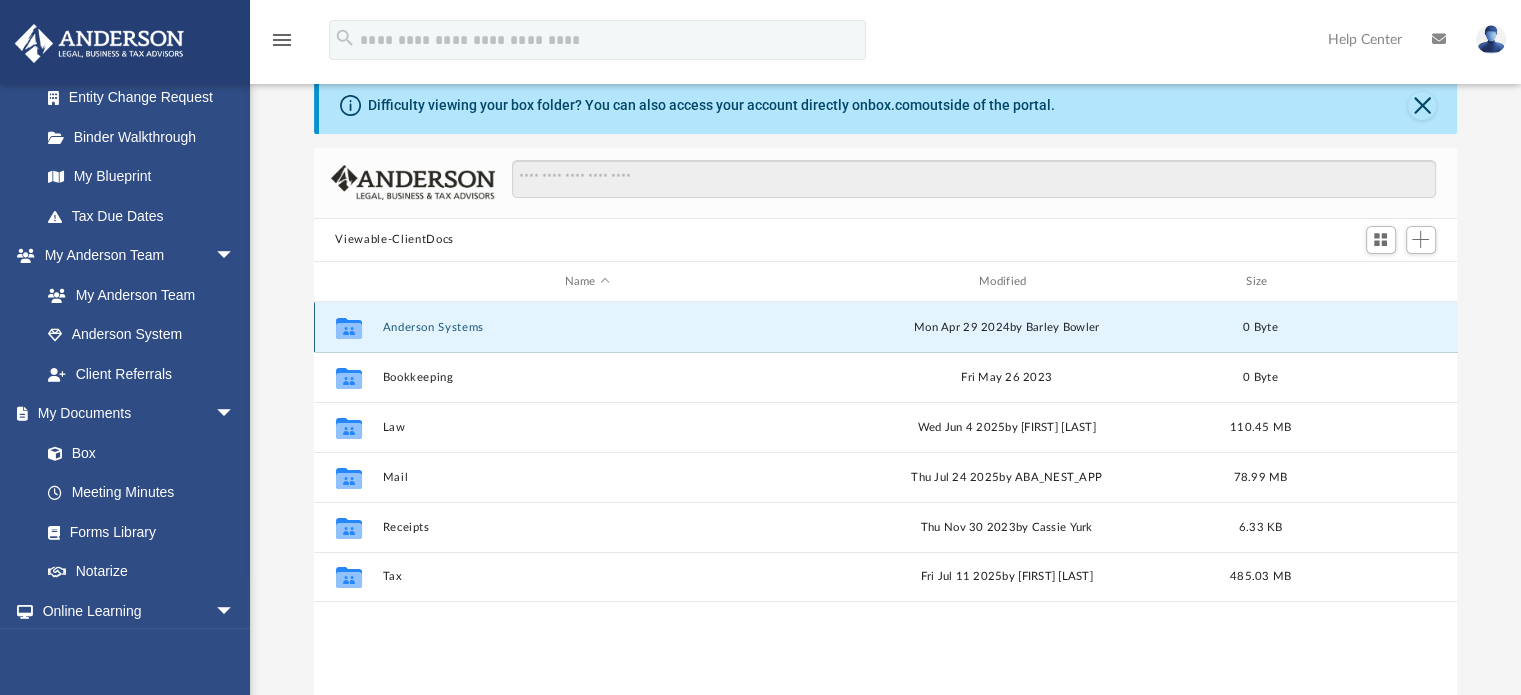 click on "Anderson Systems" at bounding box center [587, 327] 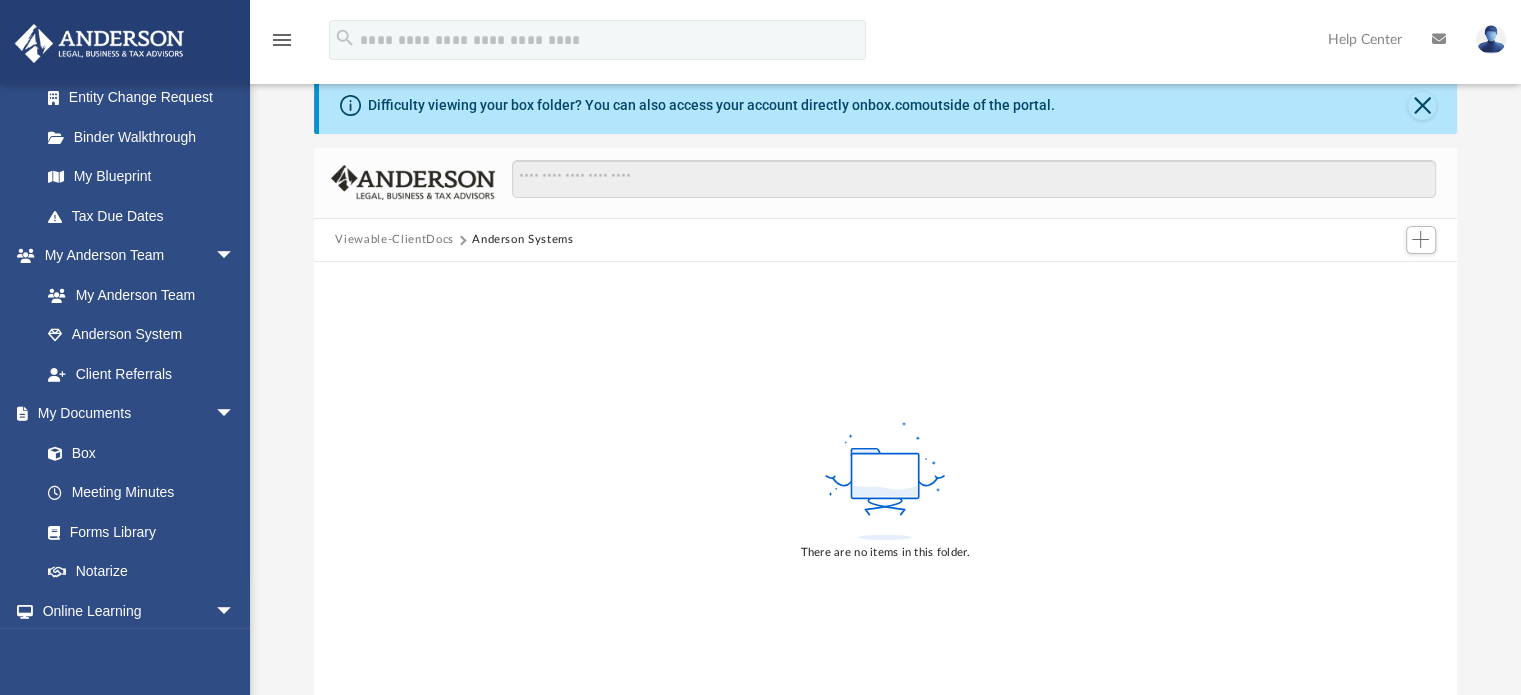 click on "Viewable-ClientDocs" at bounding box center (394, 240) 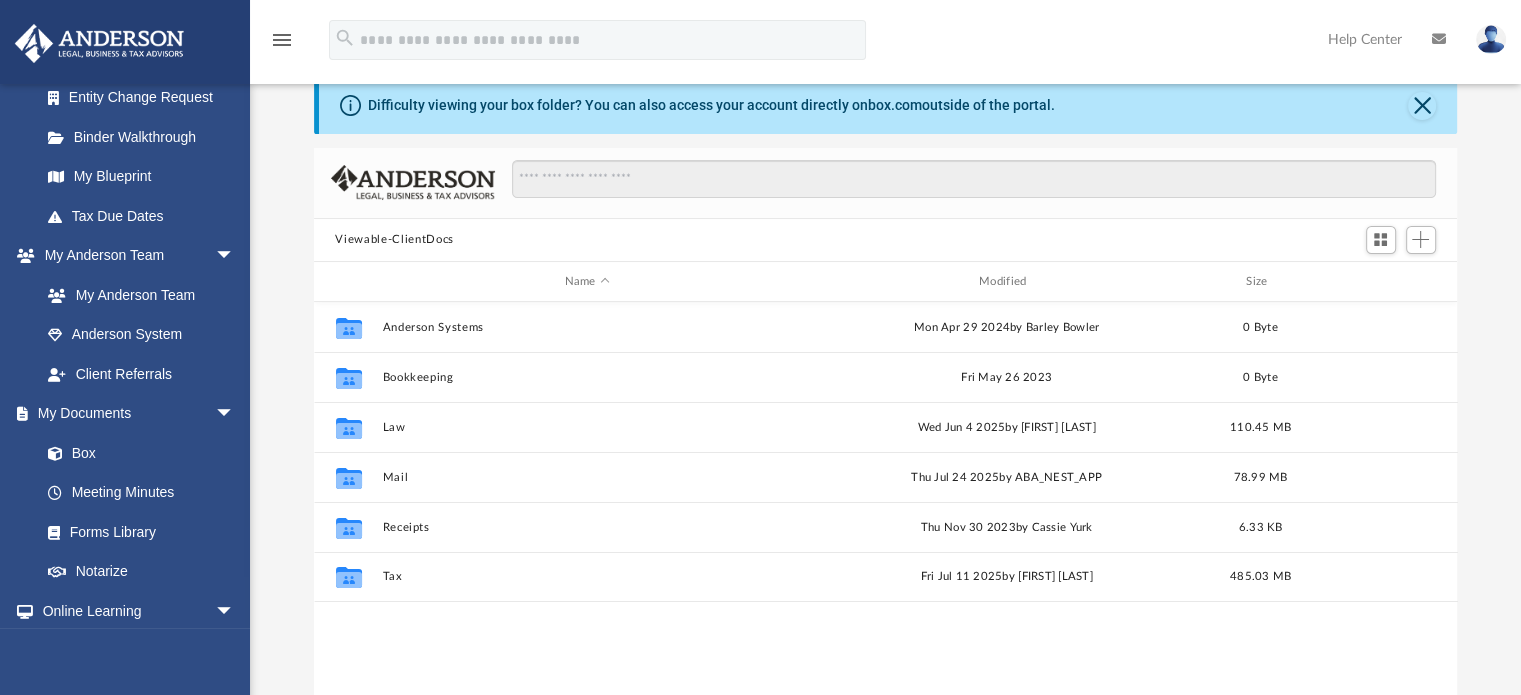 scroll, scrollTop: 16, scrollLeft: 16, axis: both 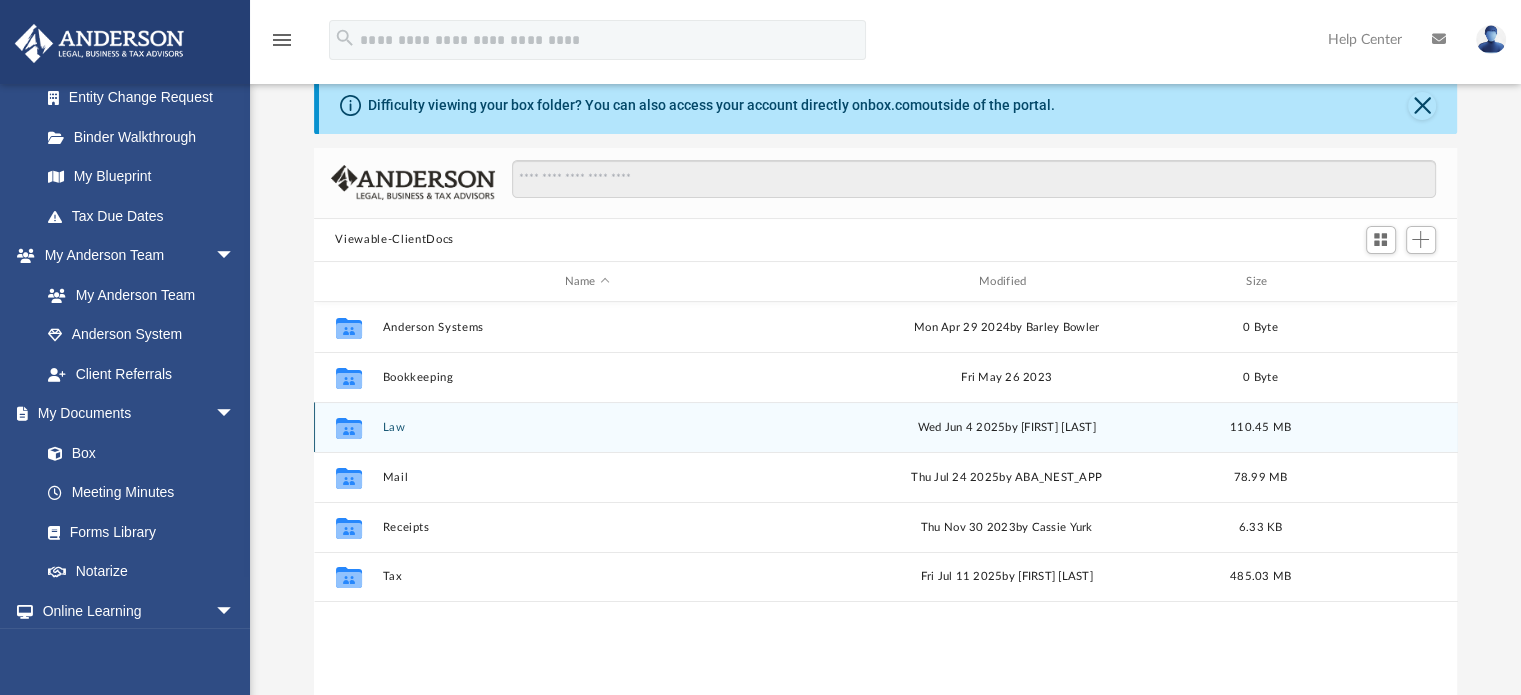 click on "Law" at bounding box center [587, 427] 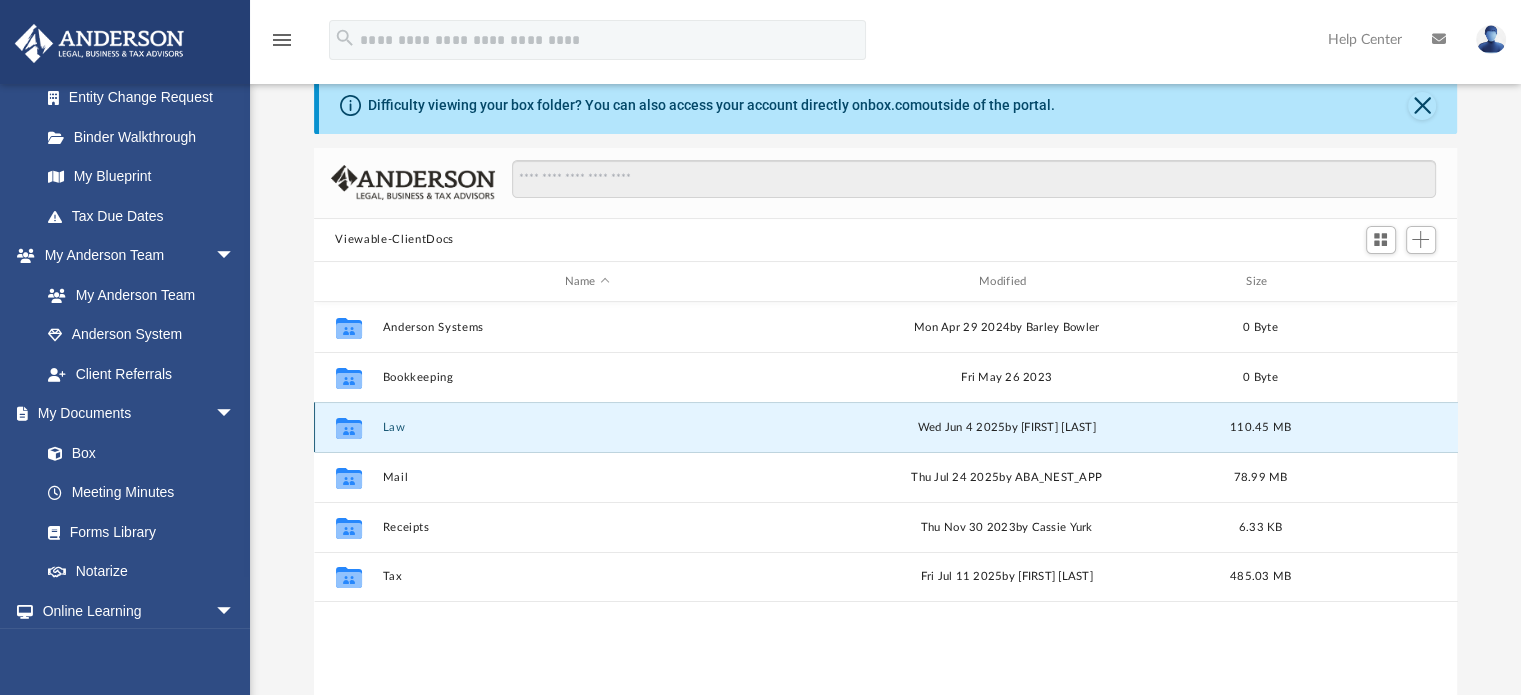 click on "Law" at bounding box center (587, 427) 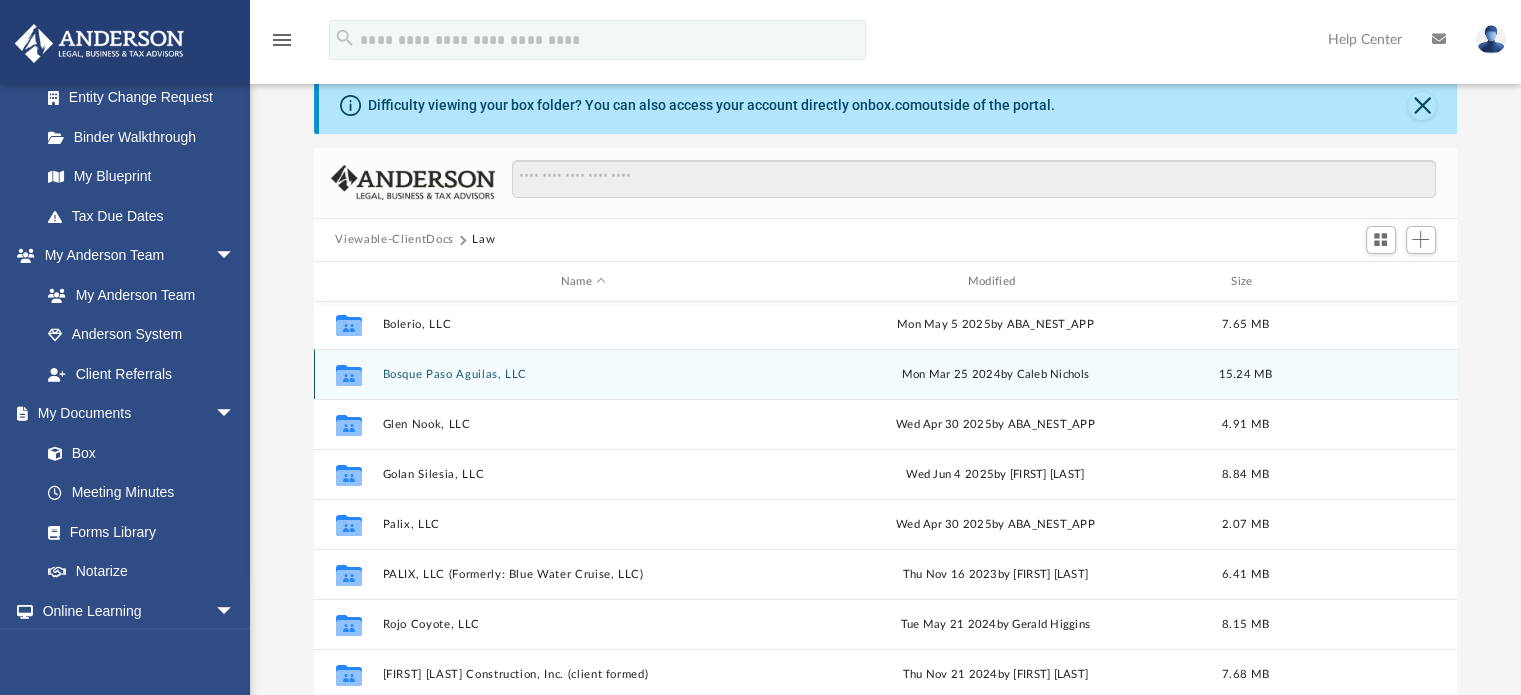 scroll, scrollTop: 83, scrollLeft: 0, axis: vertical 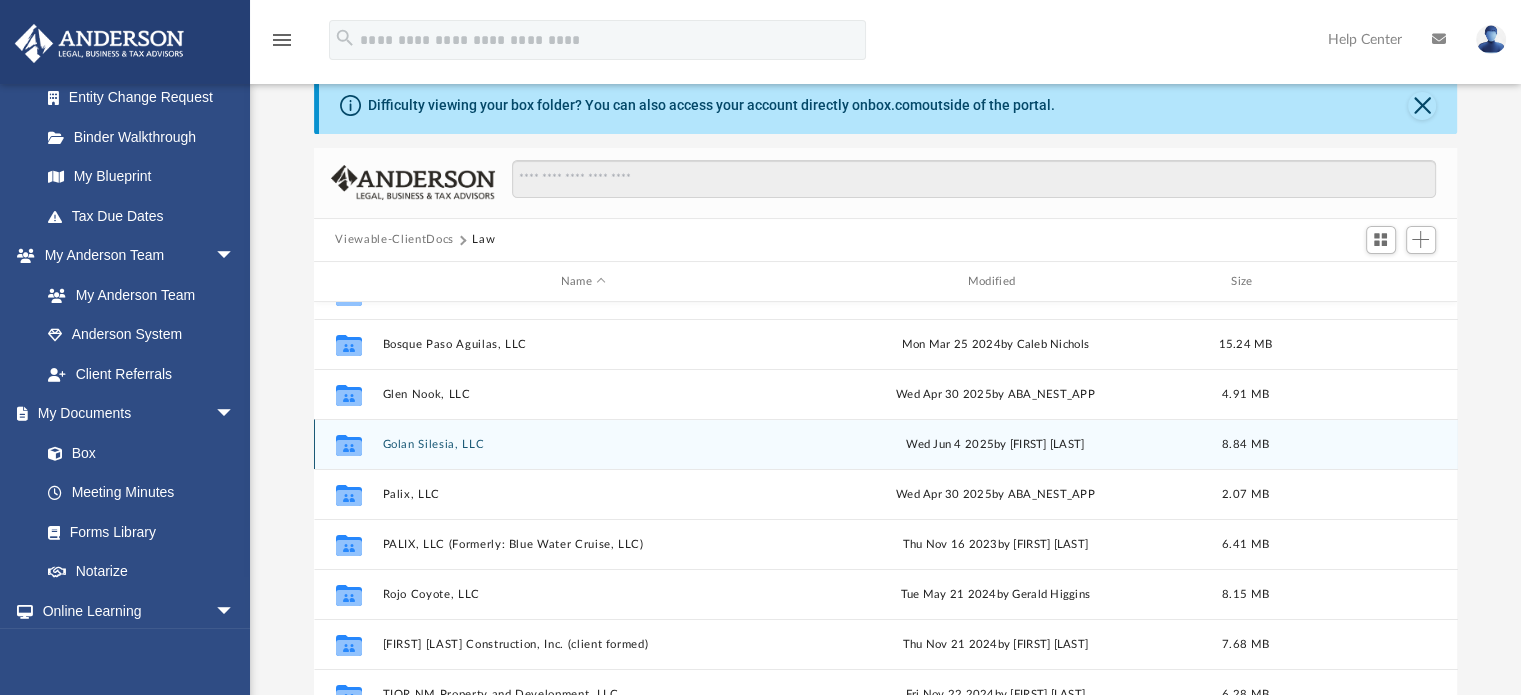 click on "Golan Silesia, LLC" at bounding box center (583, 444) 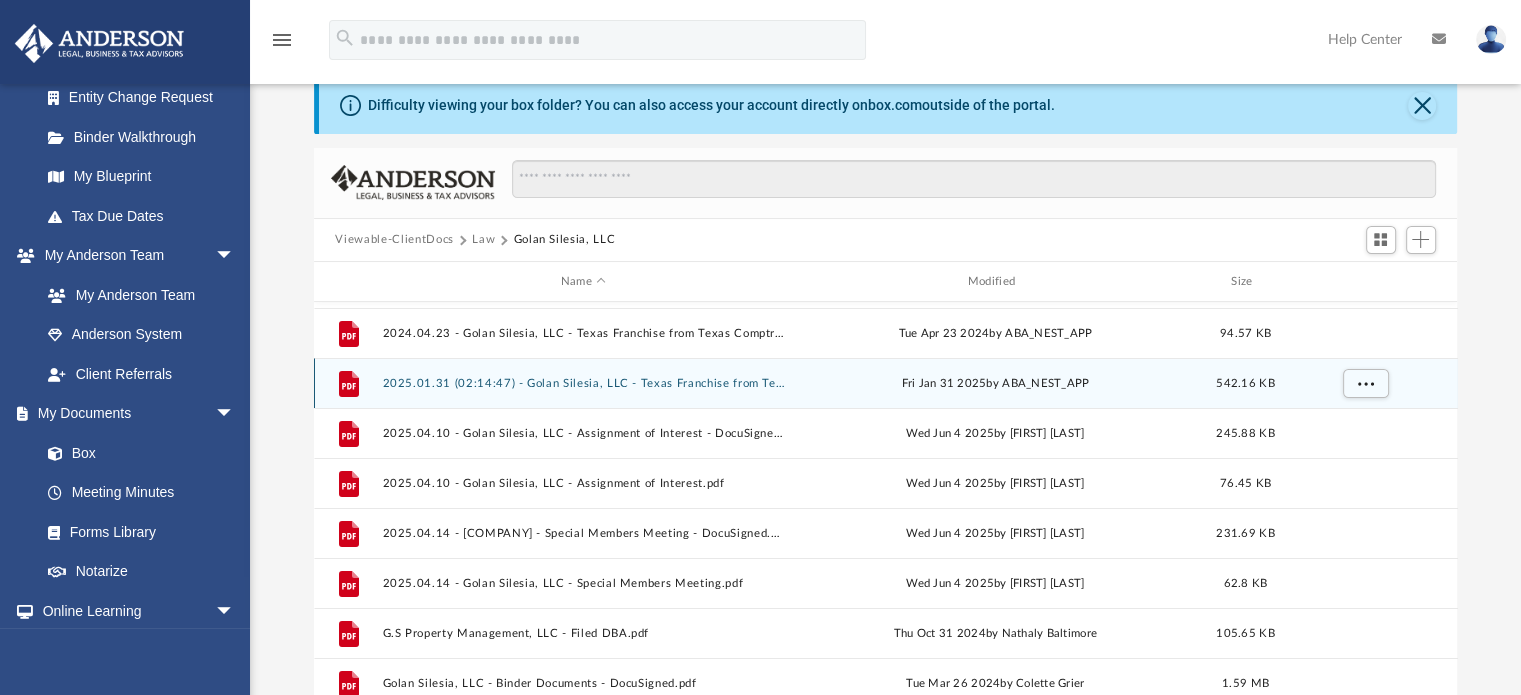 scroll, scrollTop: 144, scrollLeft: 0, axis: vertical 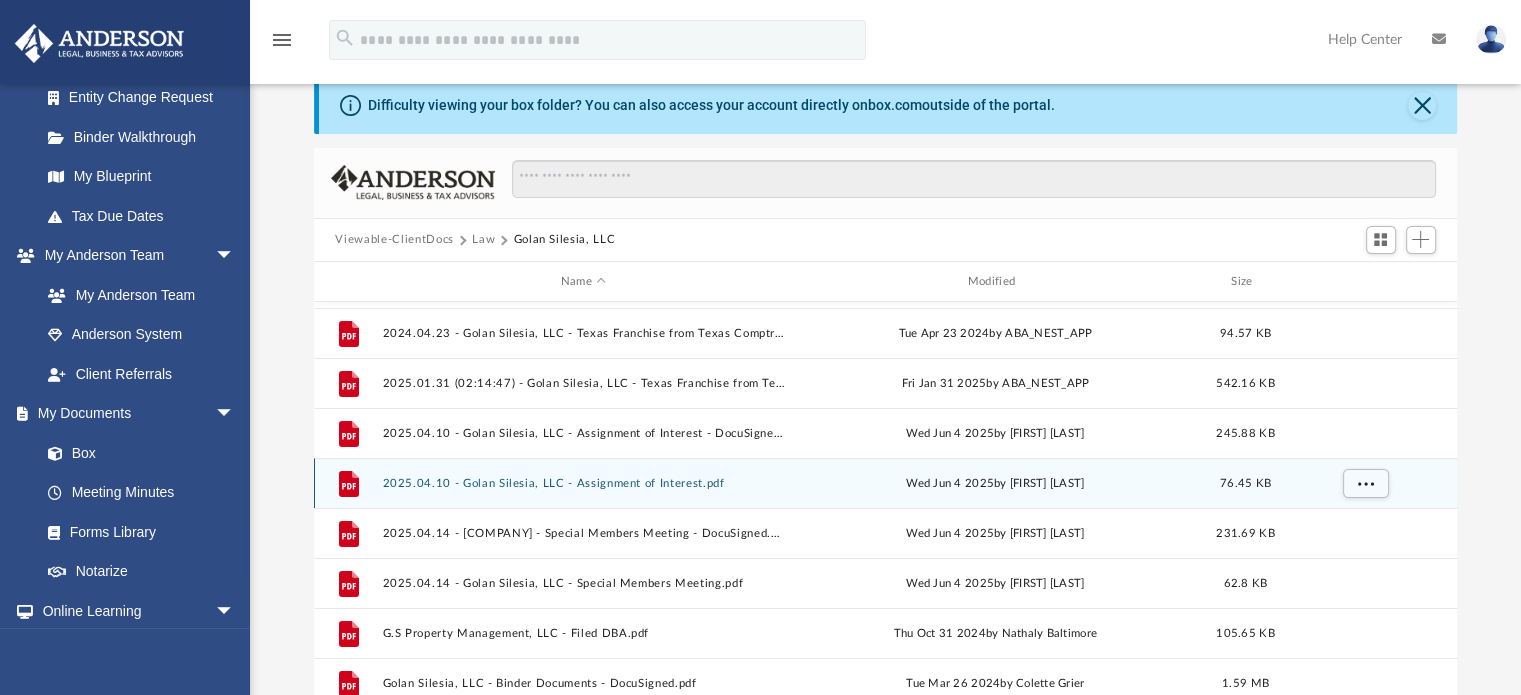 click on "2025.04.10 - Golan Silesia, LLC - Assignment of Interest.pdf" at bounding box center [583, 483] 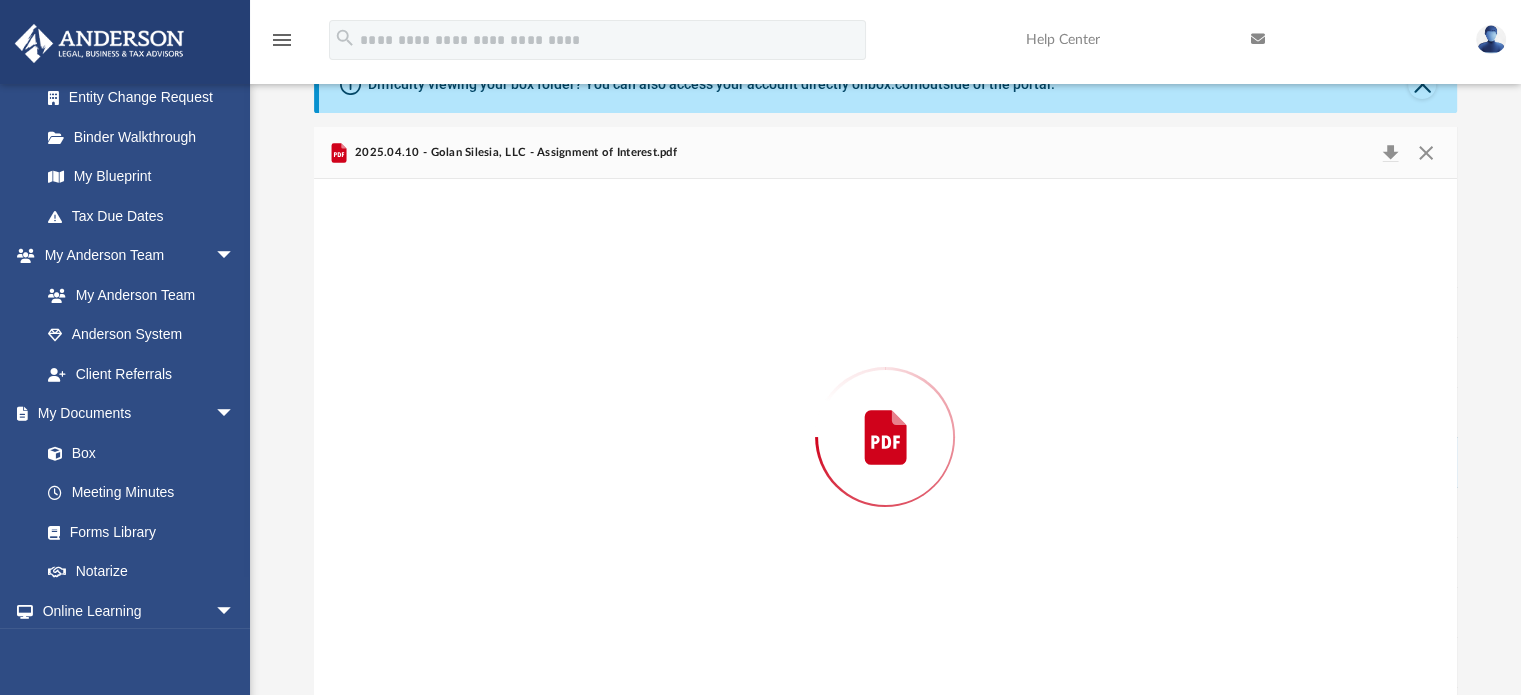 click at bounding box center [886, 437] 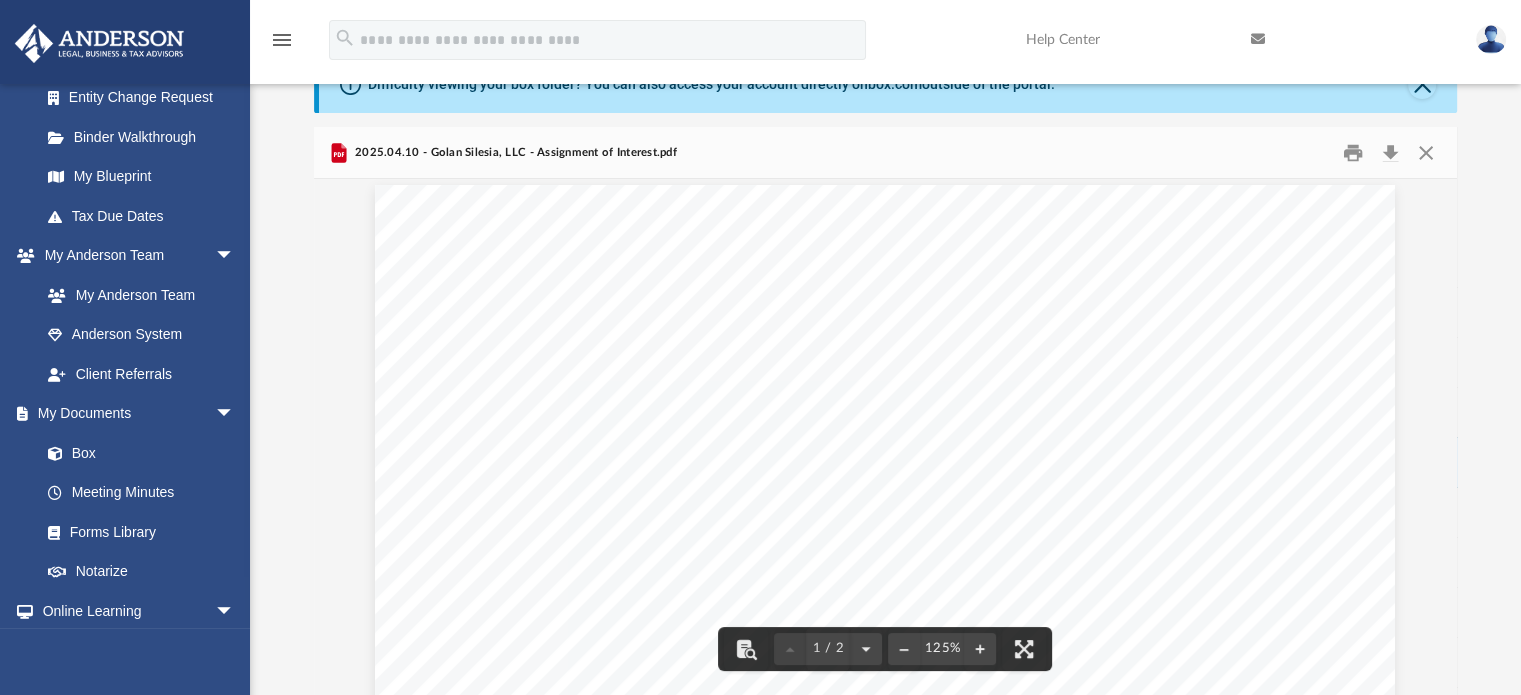 scroll, scrollTop: 5, scrollLeft: 0, axis: vertical 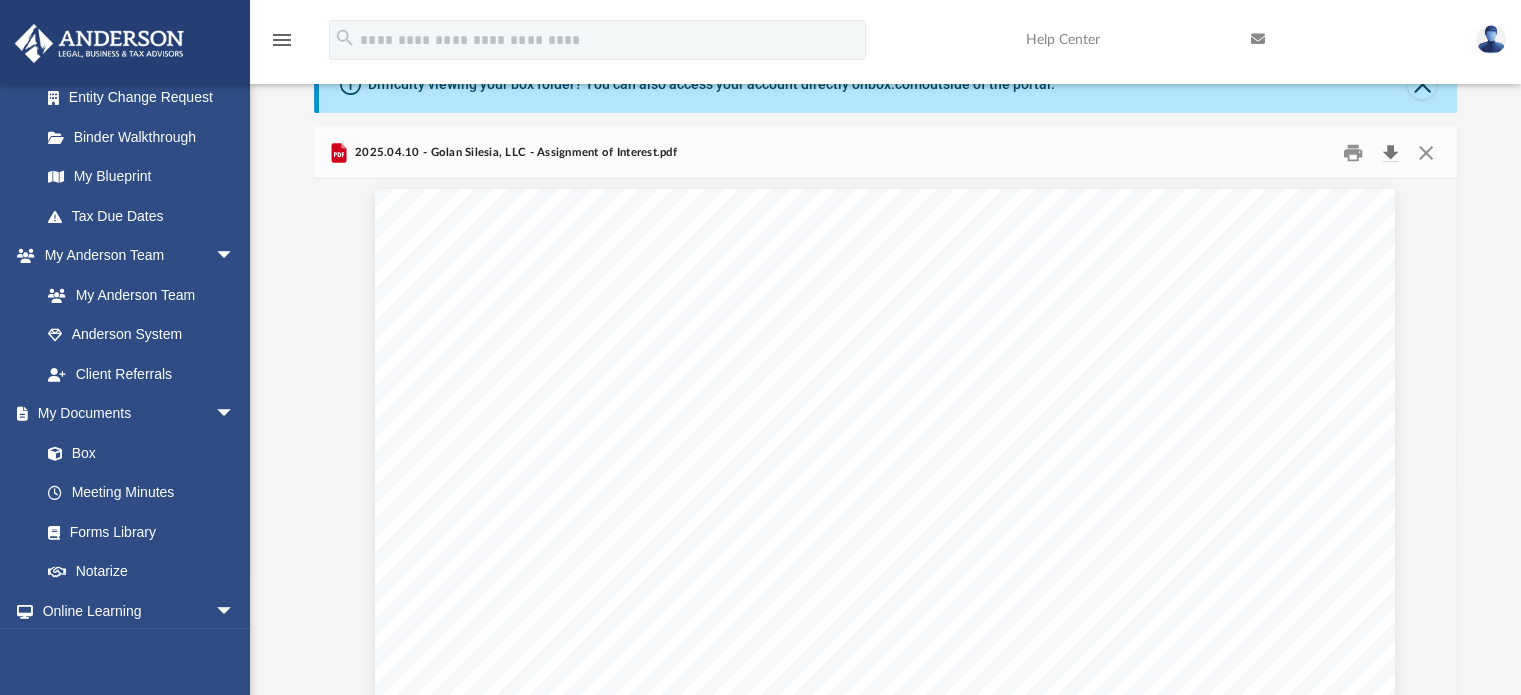 click at bounding box center (1391, 152) 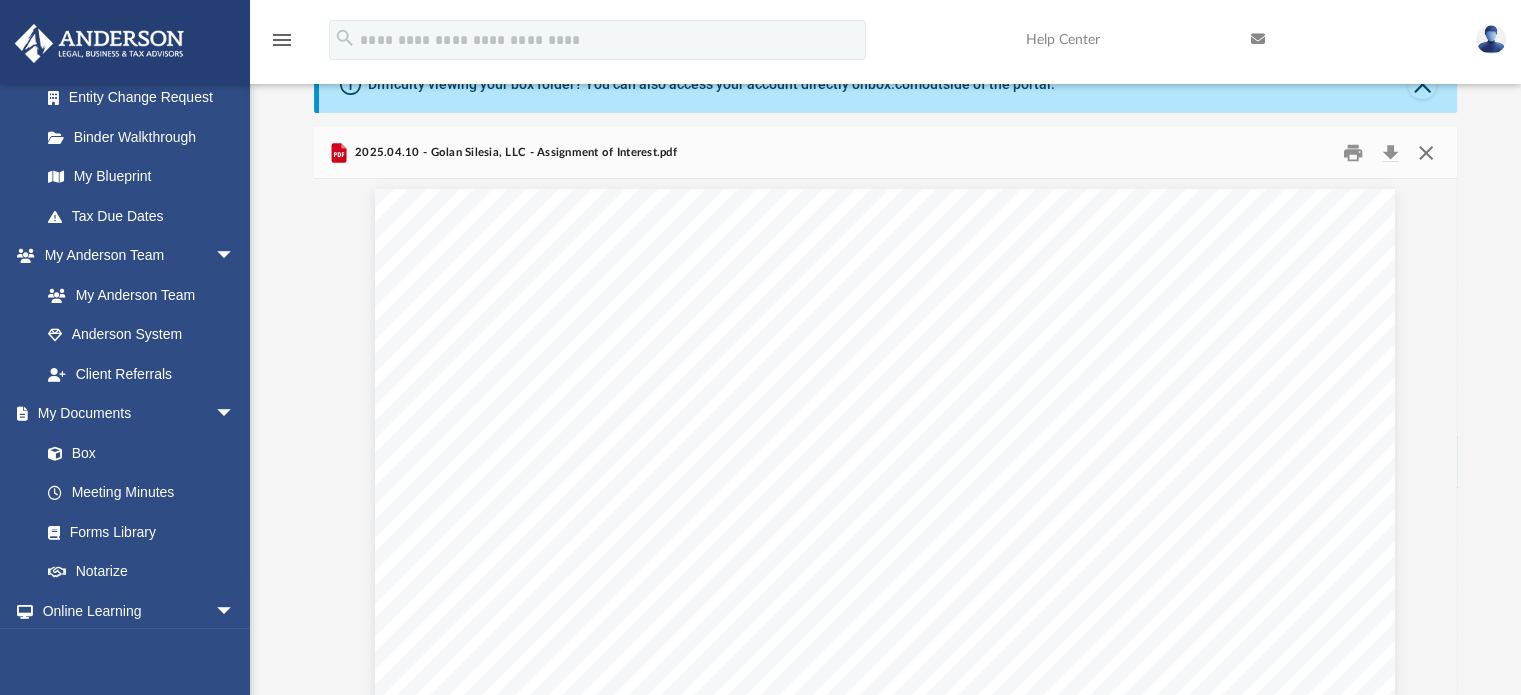 click at bounding box center [1426, 152] 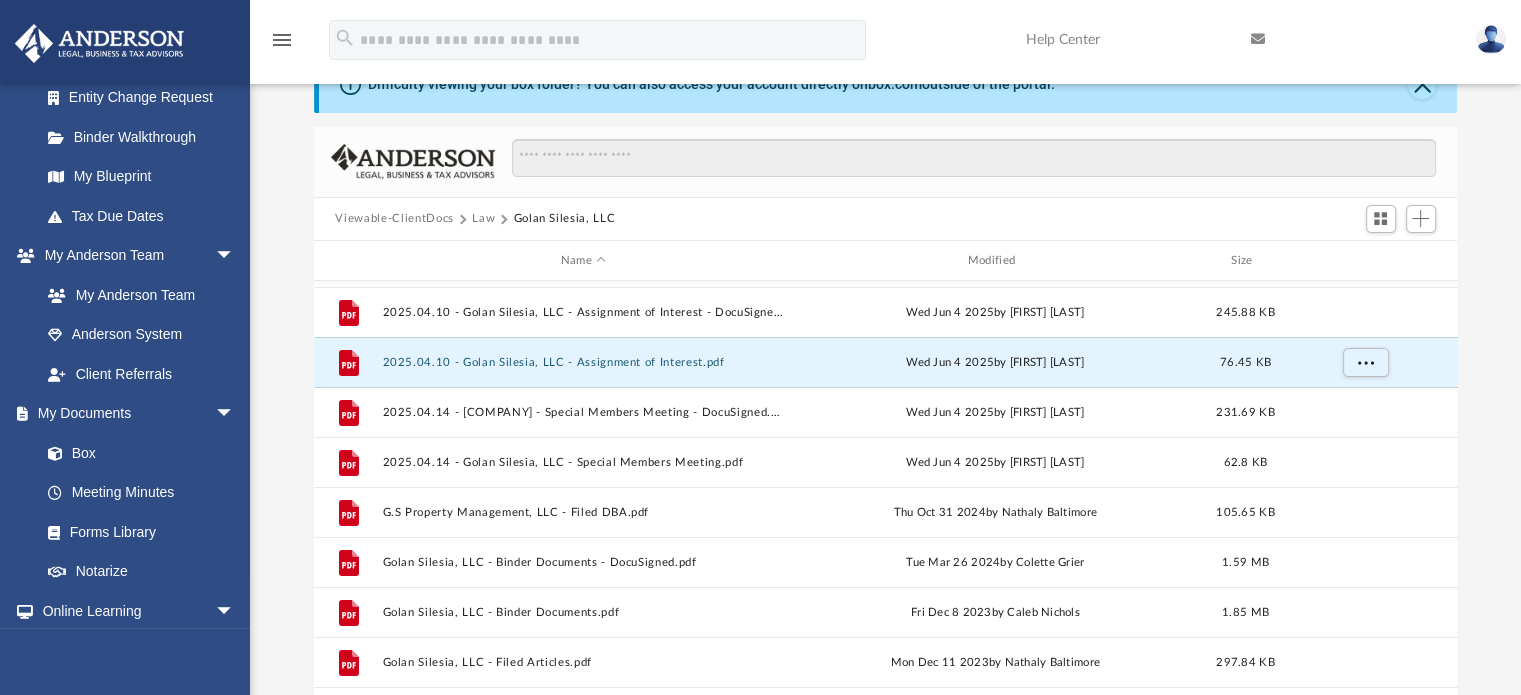 scroll, scrollTop: 246, scrollLeft: 0, axis: vertical 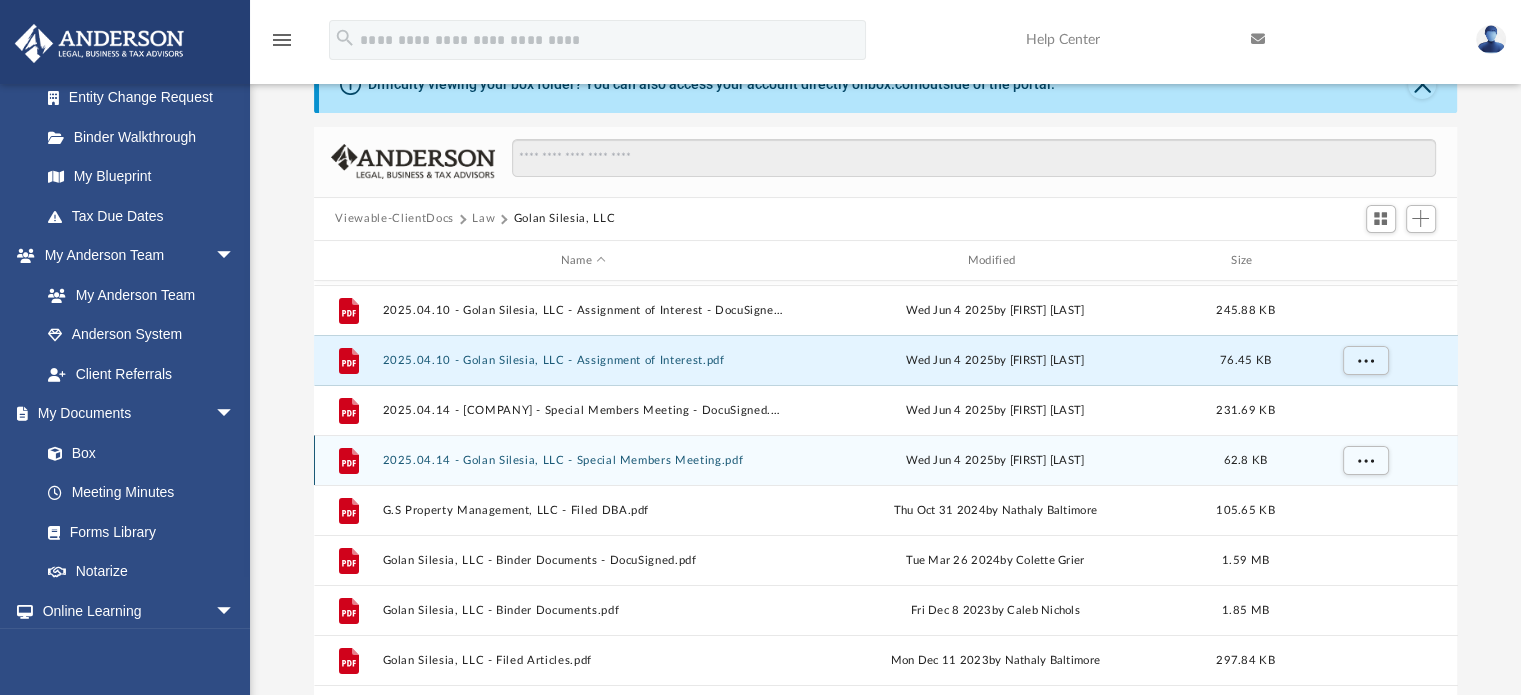 click on "2025.04.14 -  Golan Silesia, LLC - Special Members Meeting.pdf" at bounding box center (583, 460) 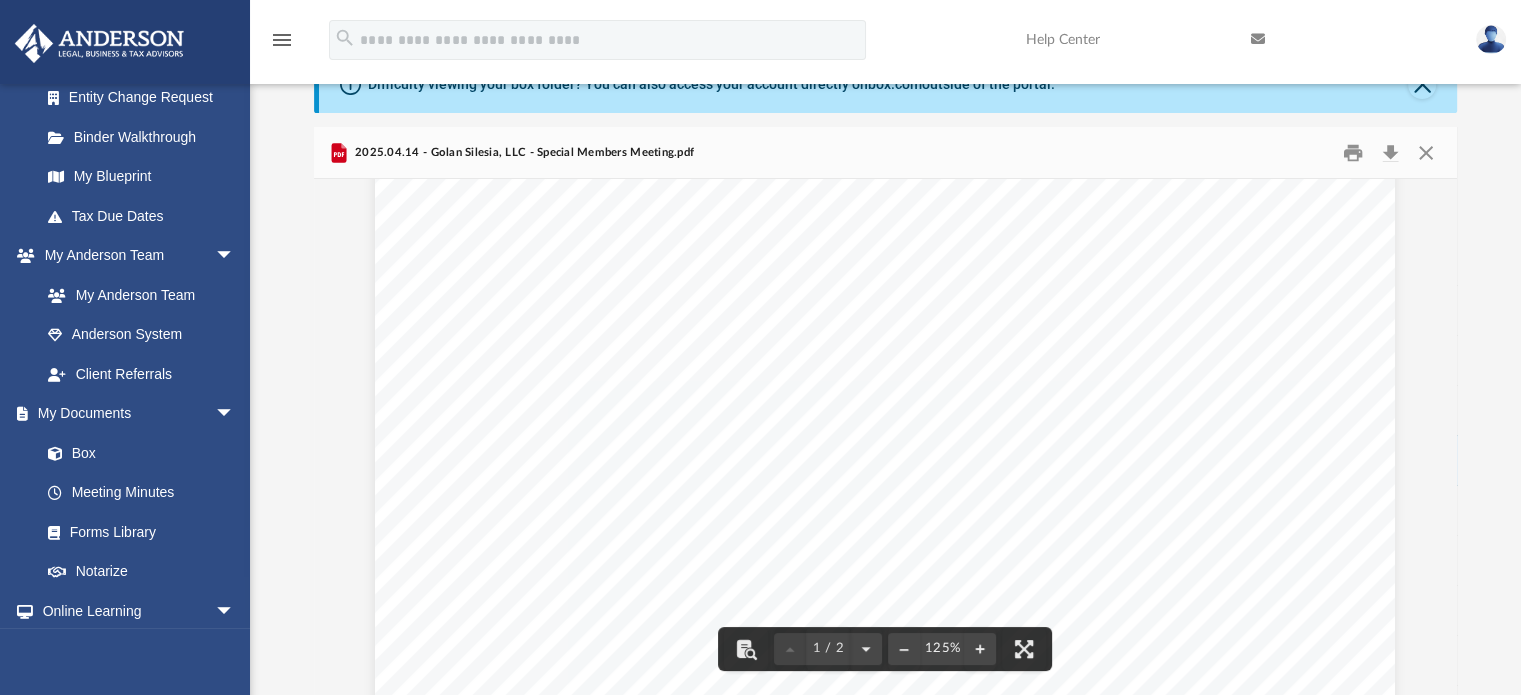 scroll, scrollTop: 691, scrollLeft: 0, axis: vertical 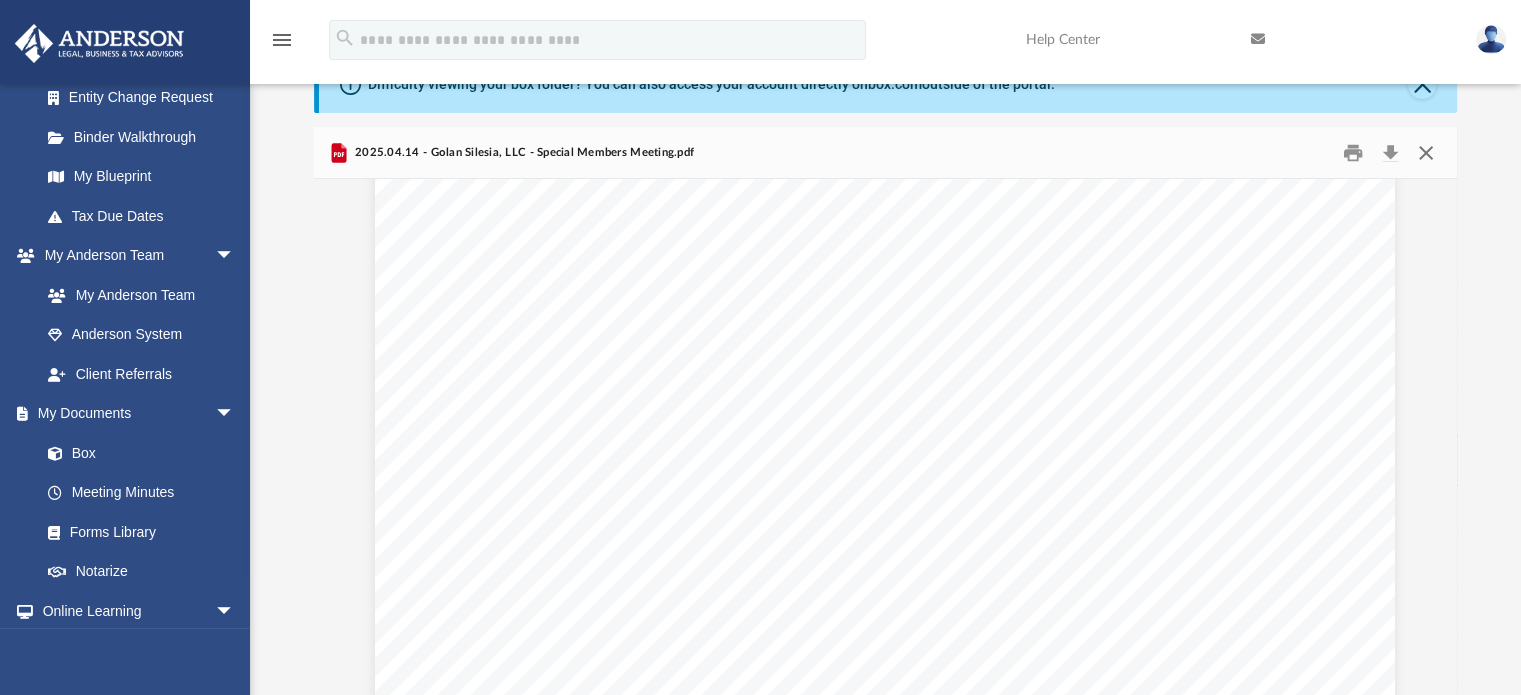 click at bounding box center (1426, 152) 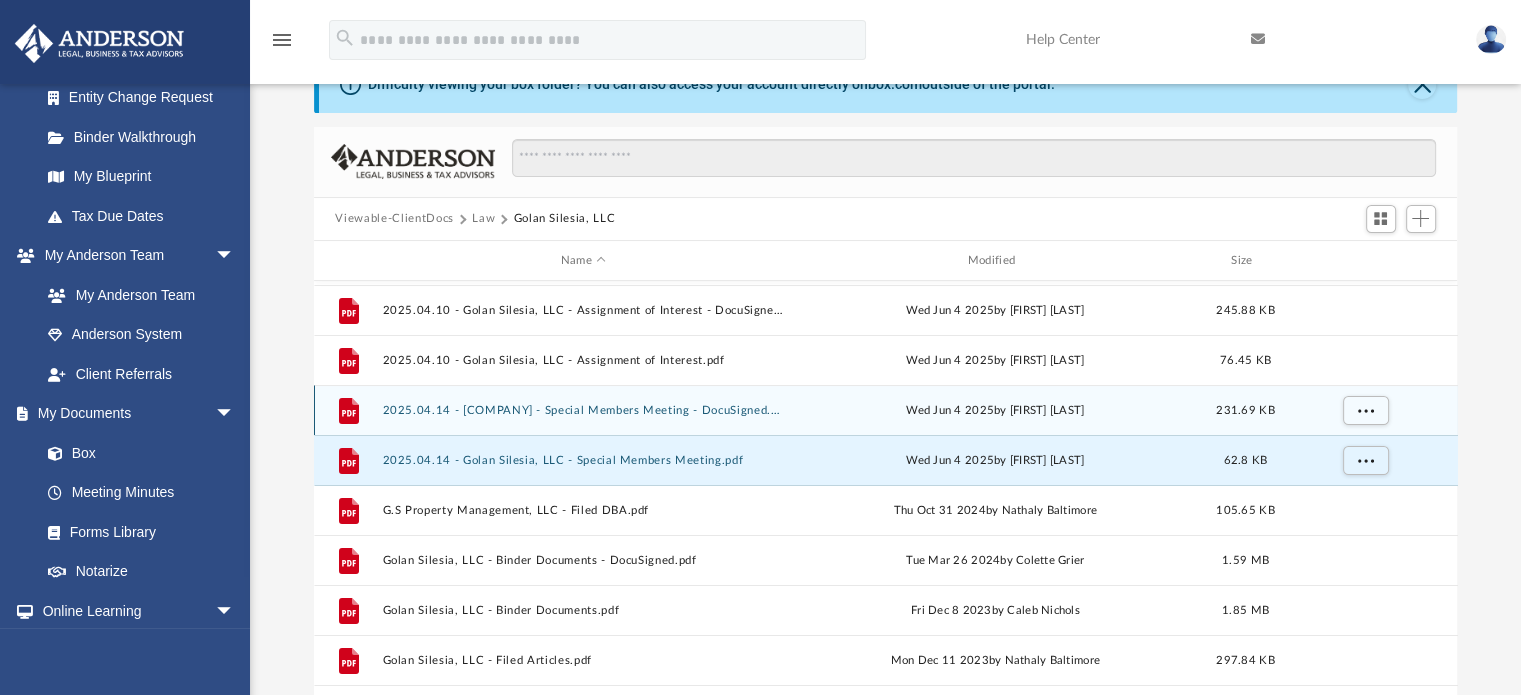 click on "2025.04.14 -  [COMPANY] - Special Members Meeting - DocuSigned.pdf" at bounding box center [583, 410] 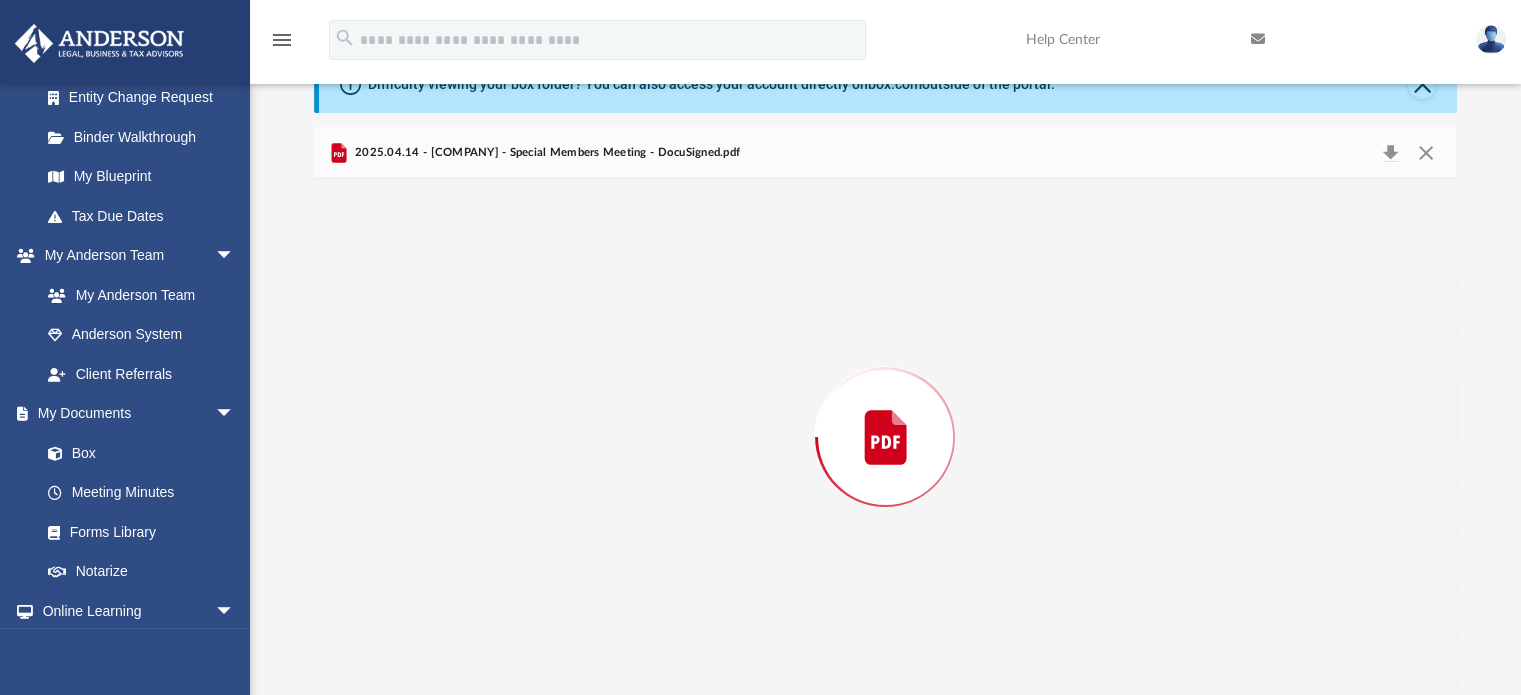 click at bounding box center (886, 437) 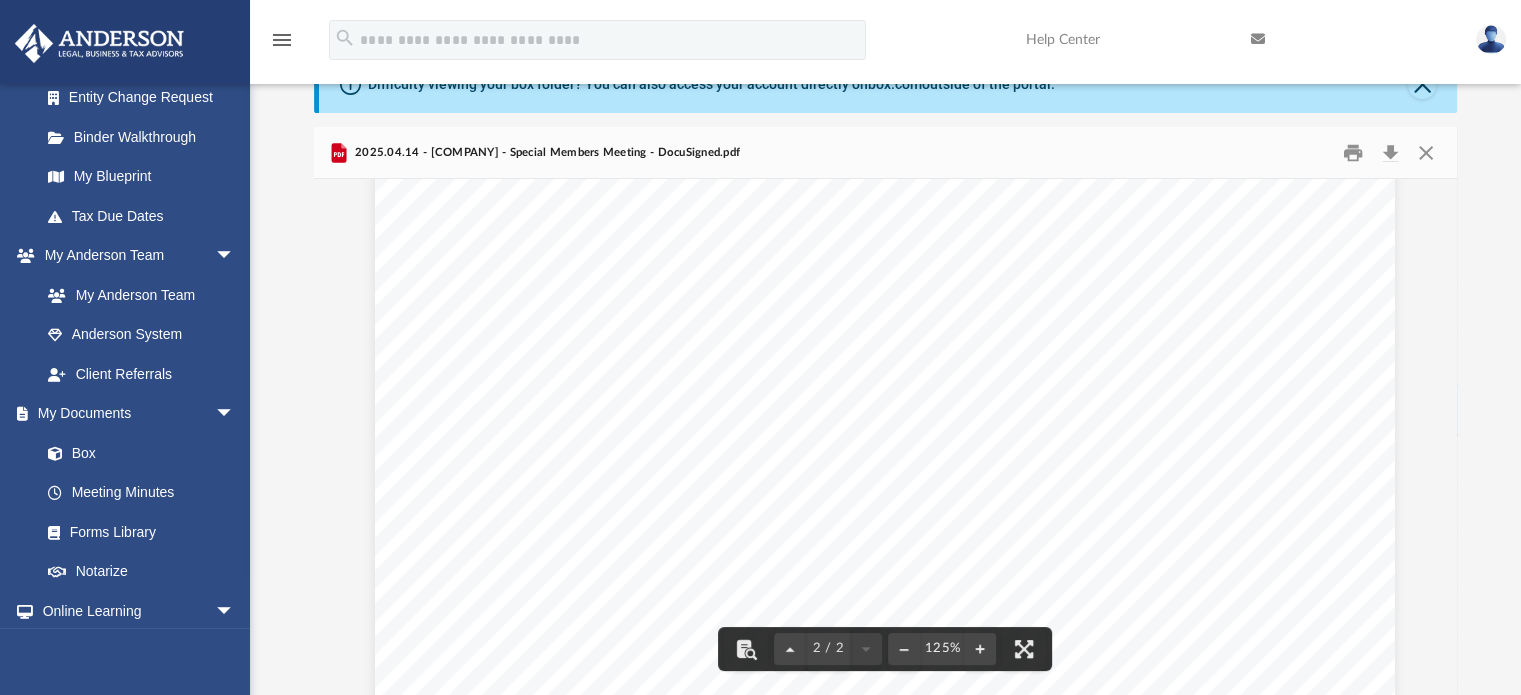 scroll, scrollTop: 1411, scrollLeft: 0, axis: vertical 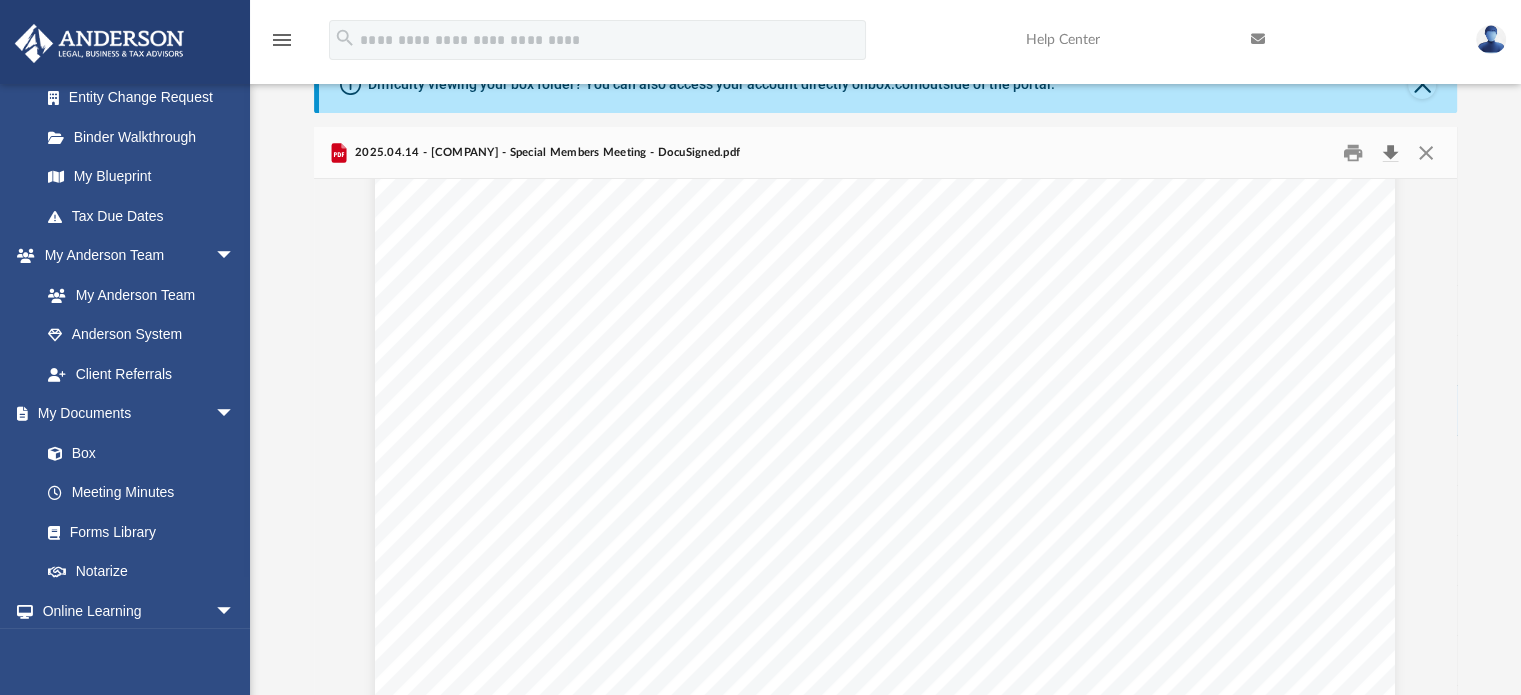 click at bounding box center [1391, 152] 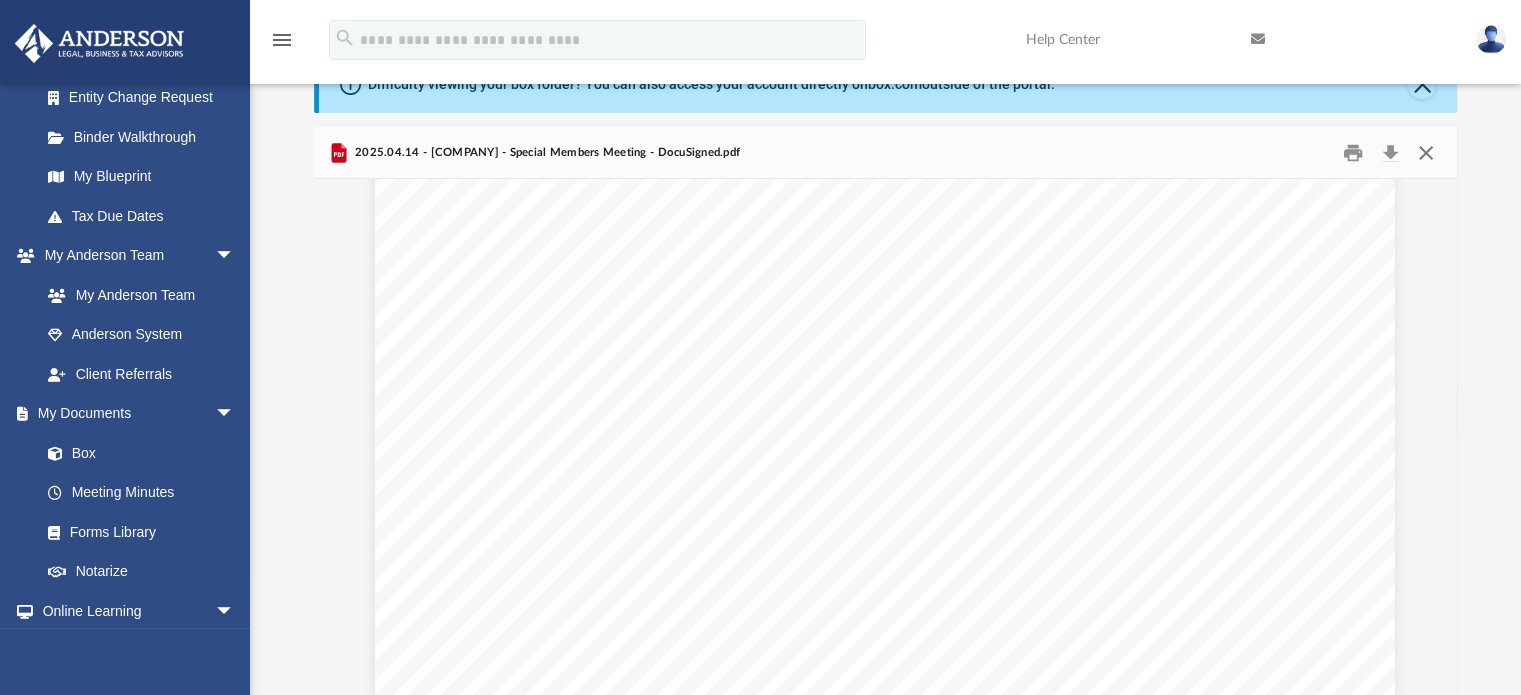 click at bounding box center (1426, 152) 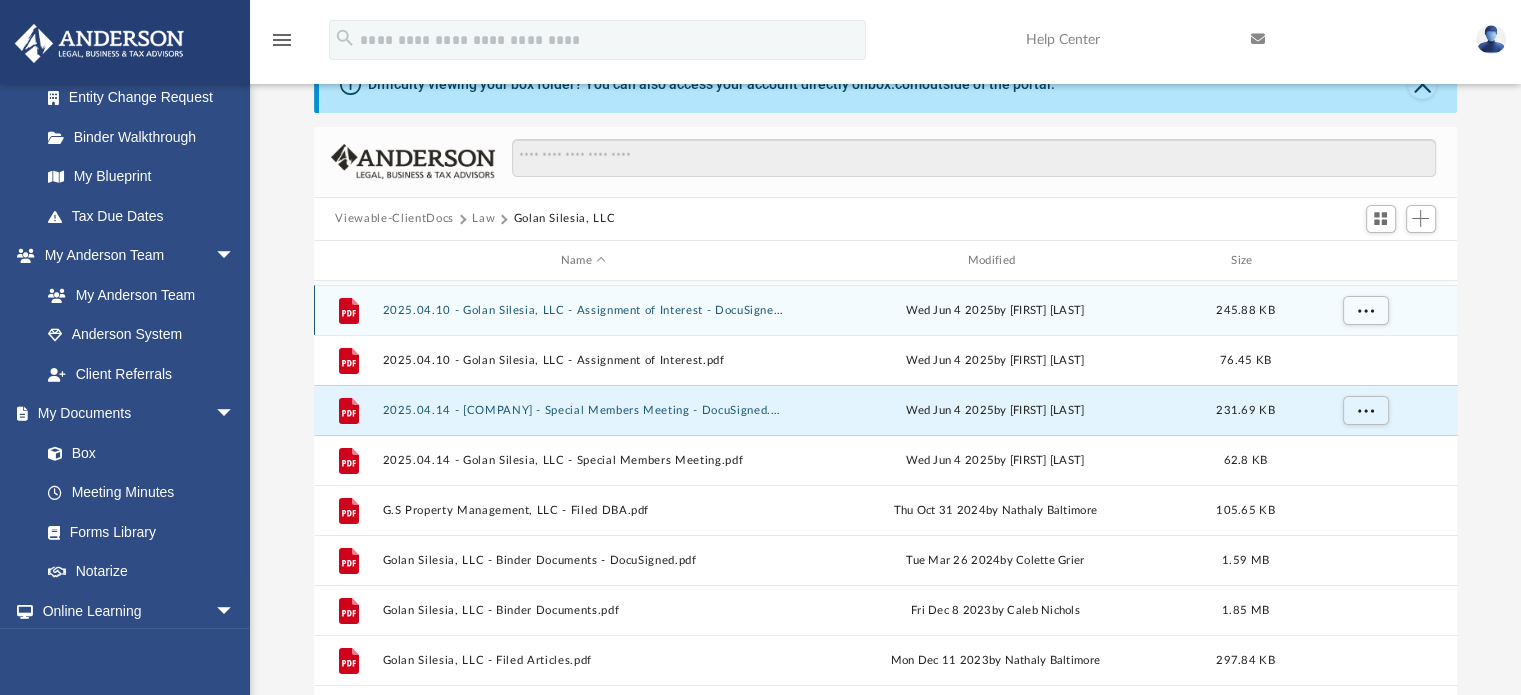 click on "Wed Jun 4 2025  by [FIRST] [LAST]" at bounding box center [995, 311] 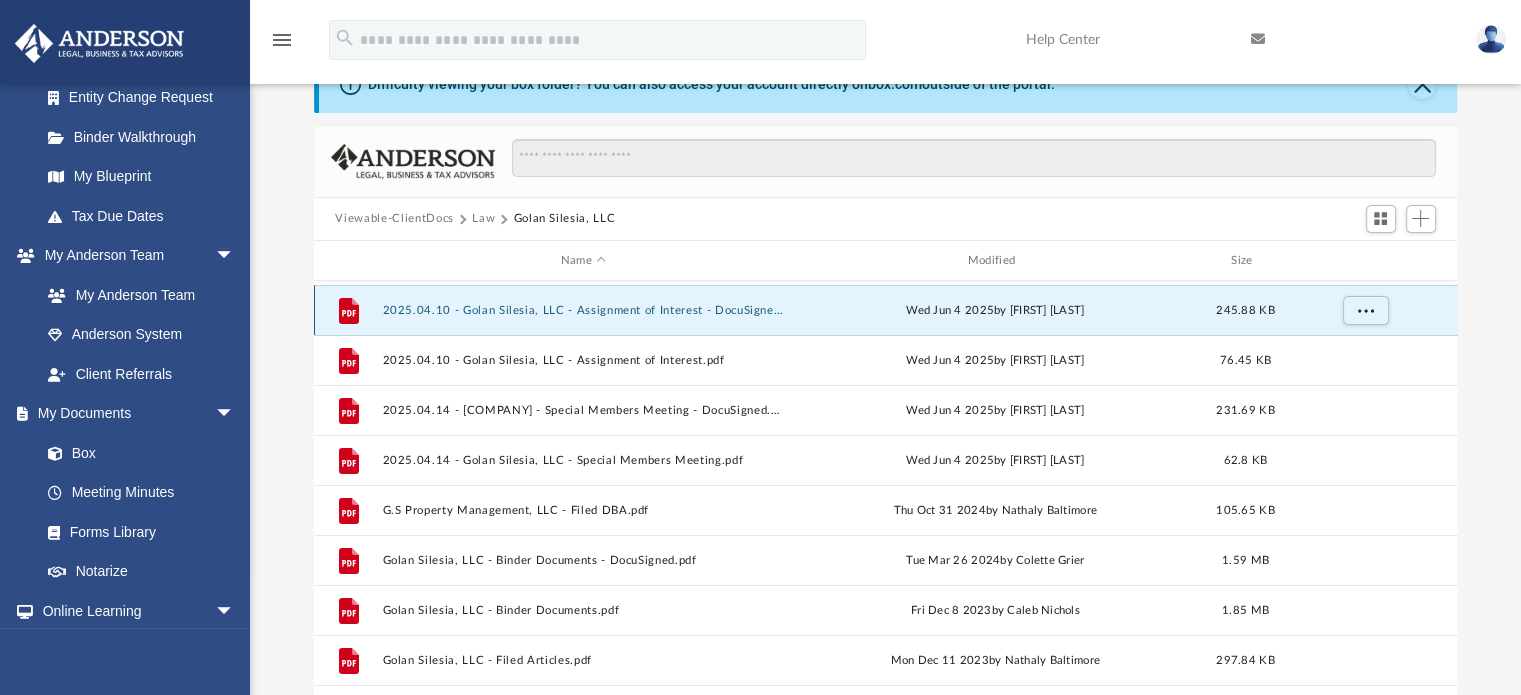 click on "Wed Jun 4 2025  by [FIRST] [LAST]" at bounding box center [995, 311] 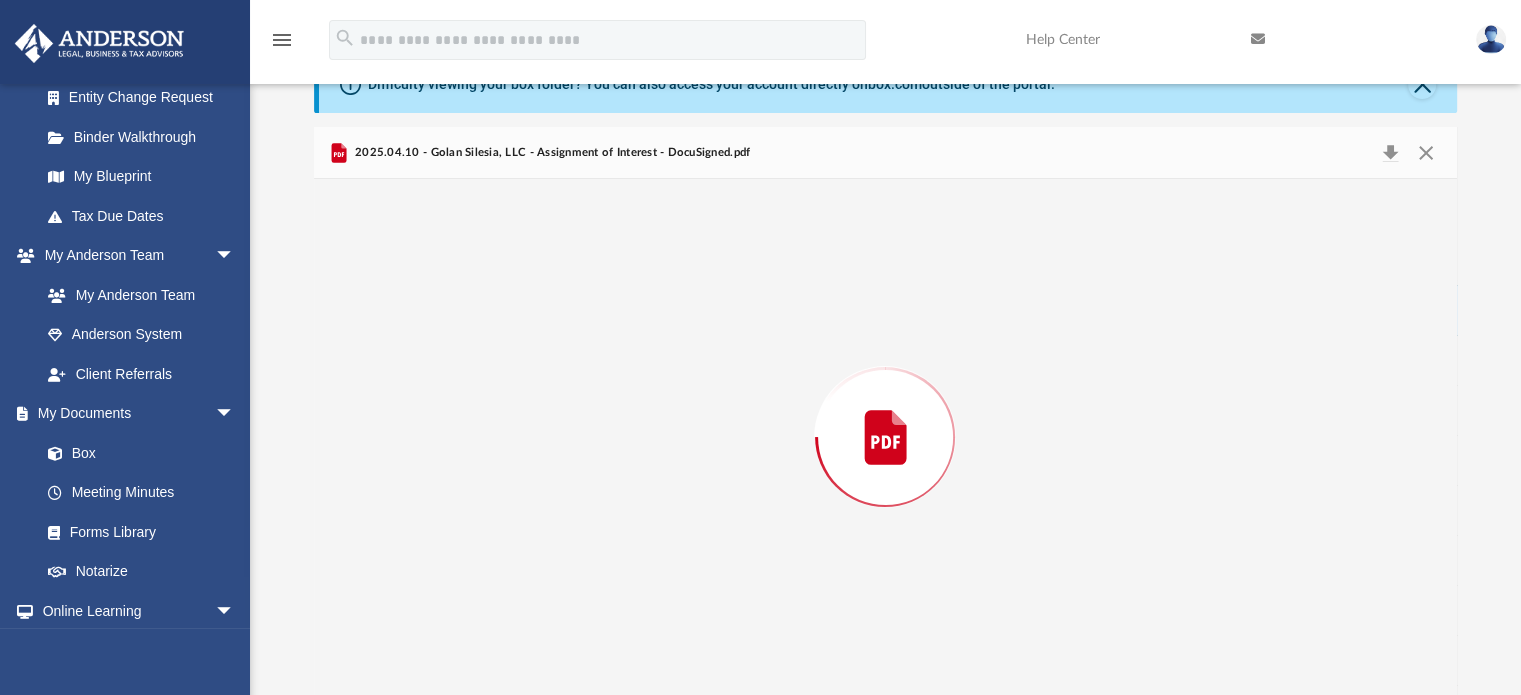 click at bounding box center [886, 437] 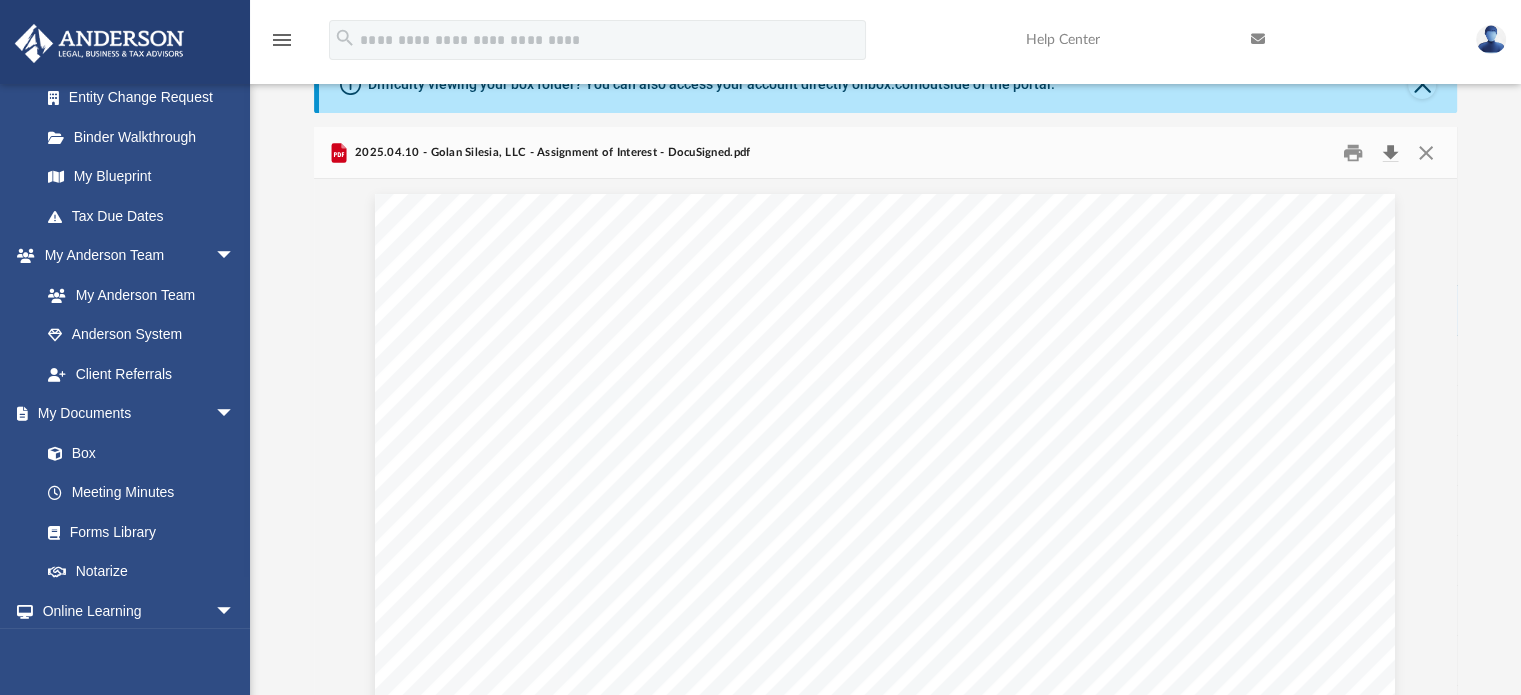 click at bounding box center (1391, 152) 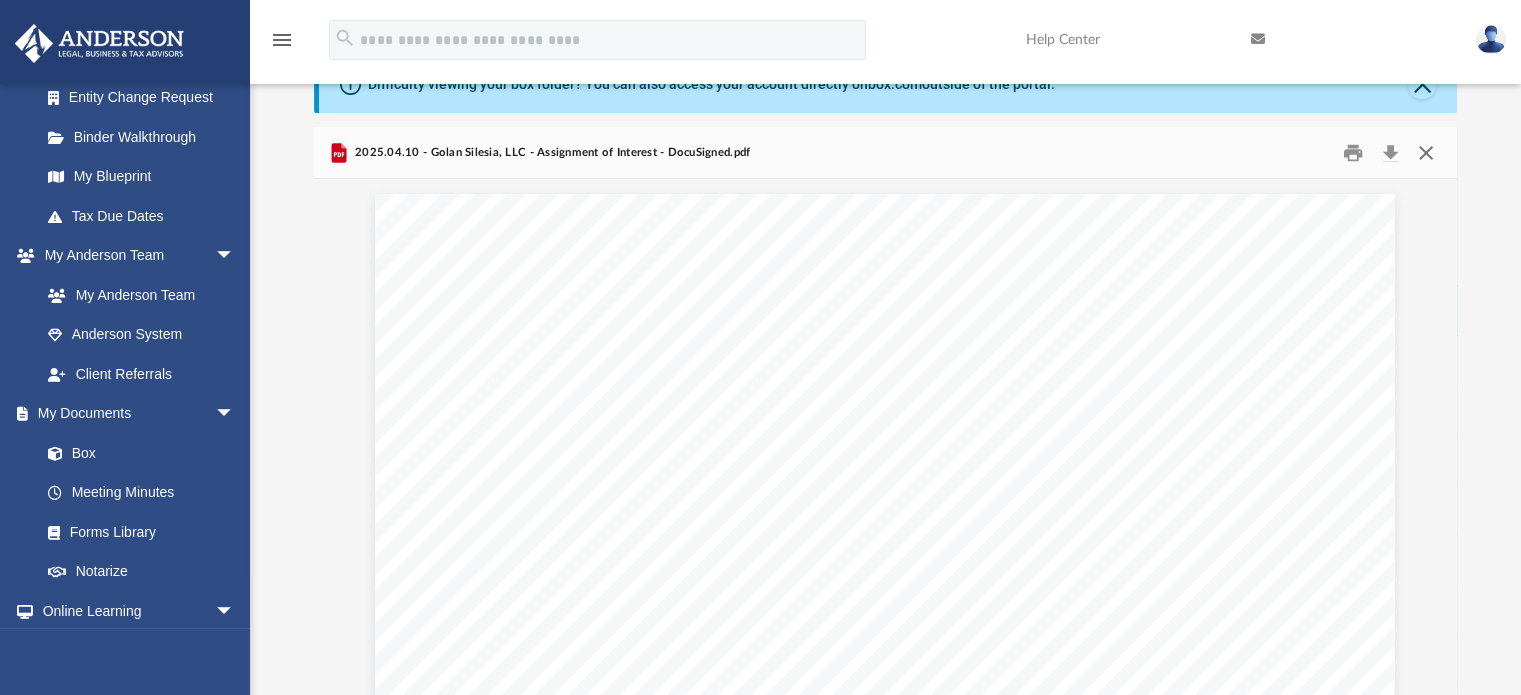 click at bounding box center [1426, 152] 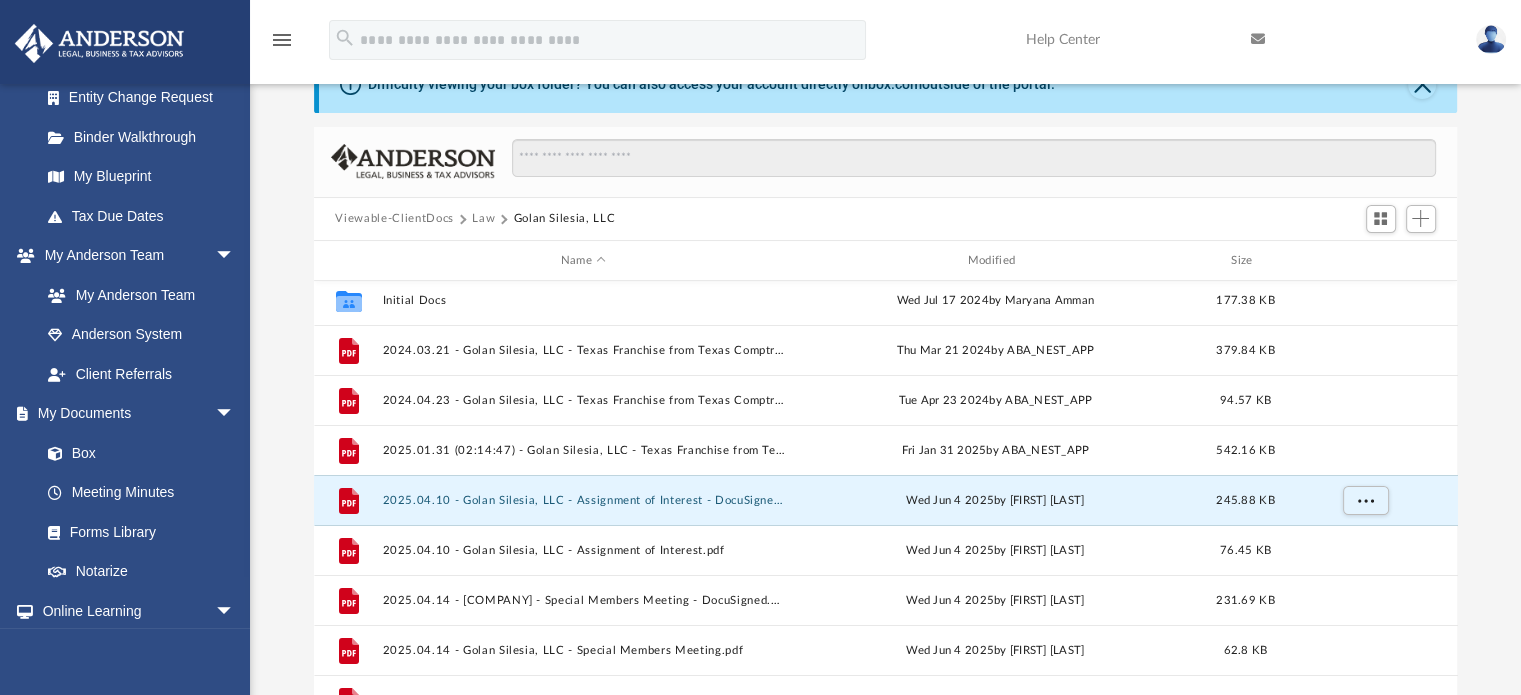 scroll, scrollTop: 55, scrollLeft: 0, axis: vertical 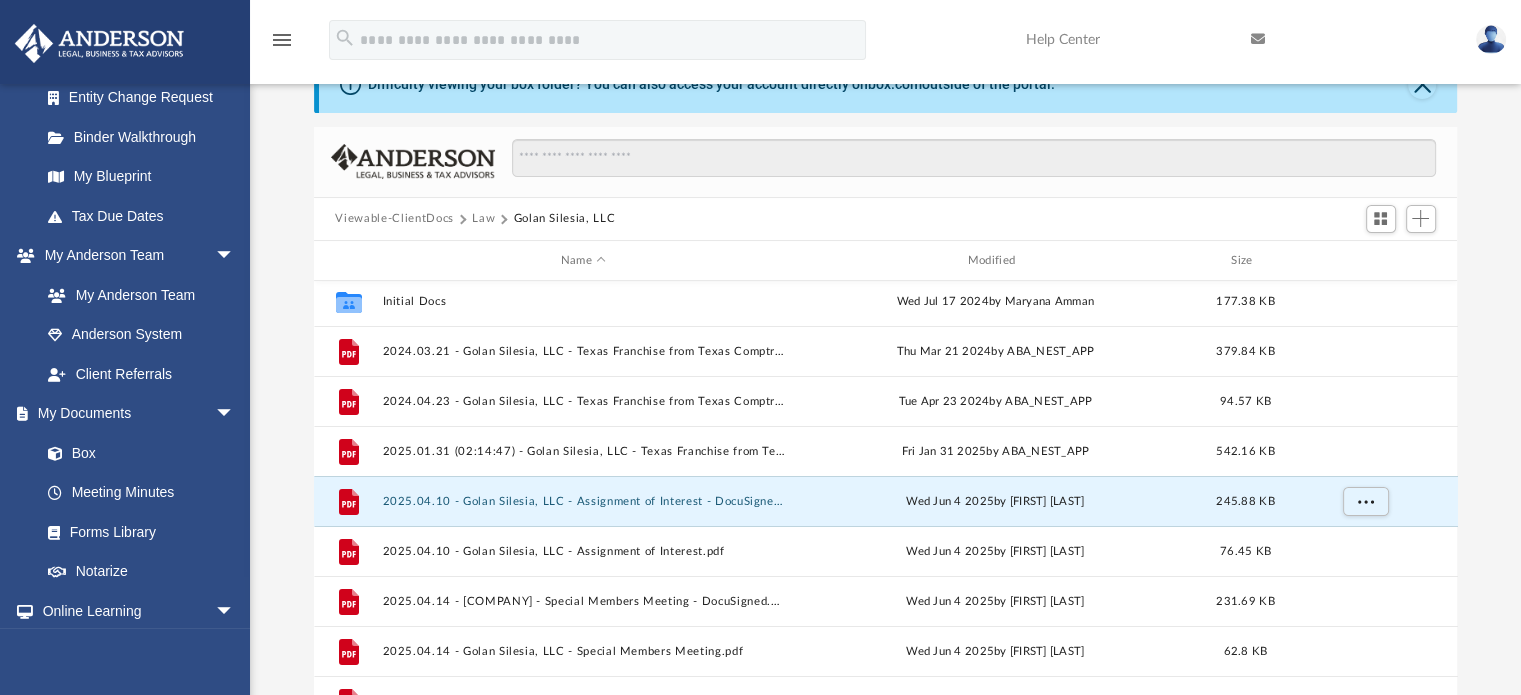 click on "Viewable-ClientDocs" at bounding box center (394, 219) 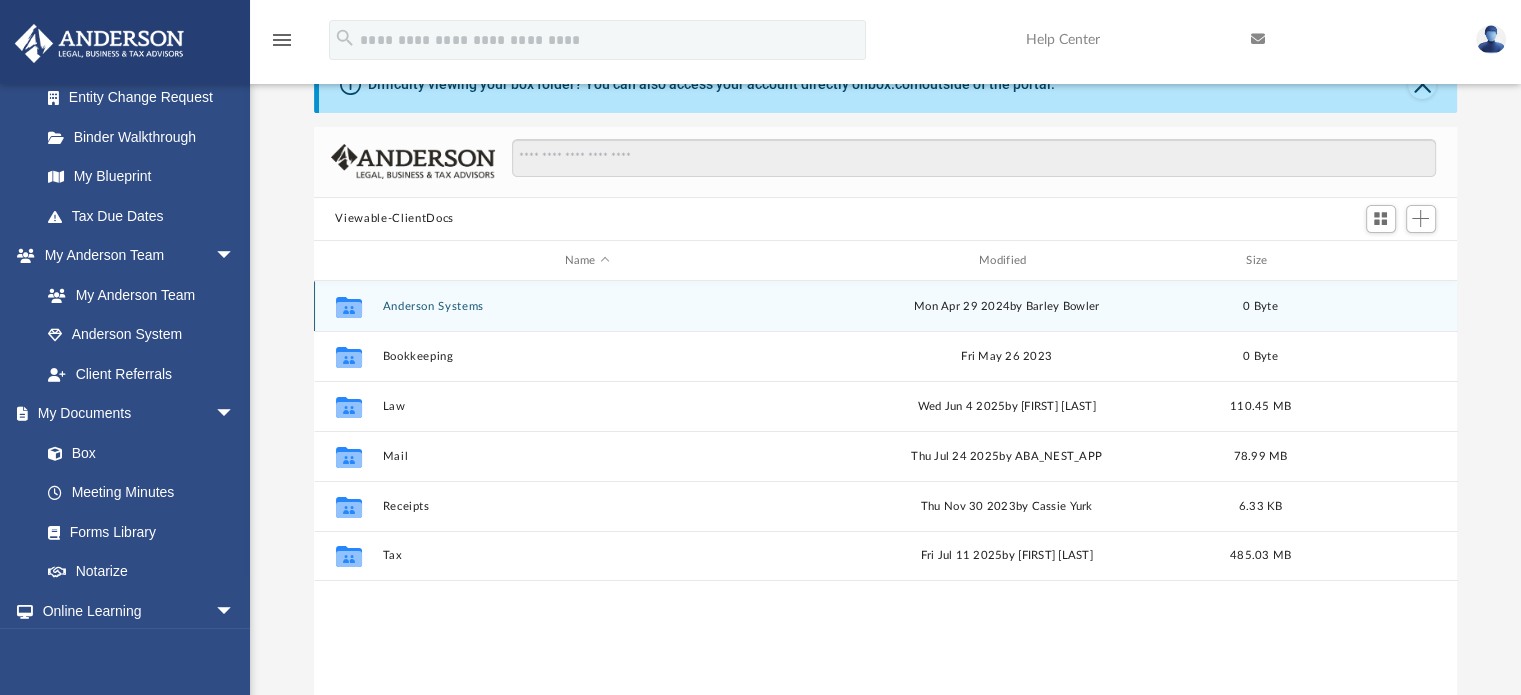 scroll, scrollTop: 0, scrollLeft: 0, axis: both 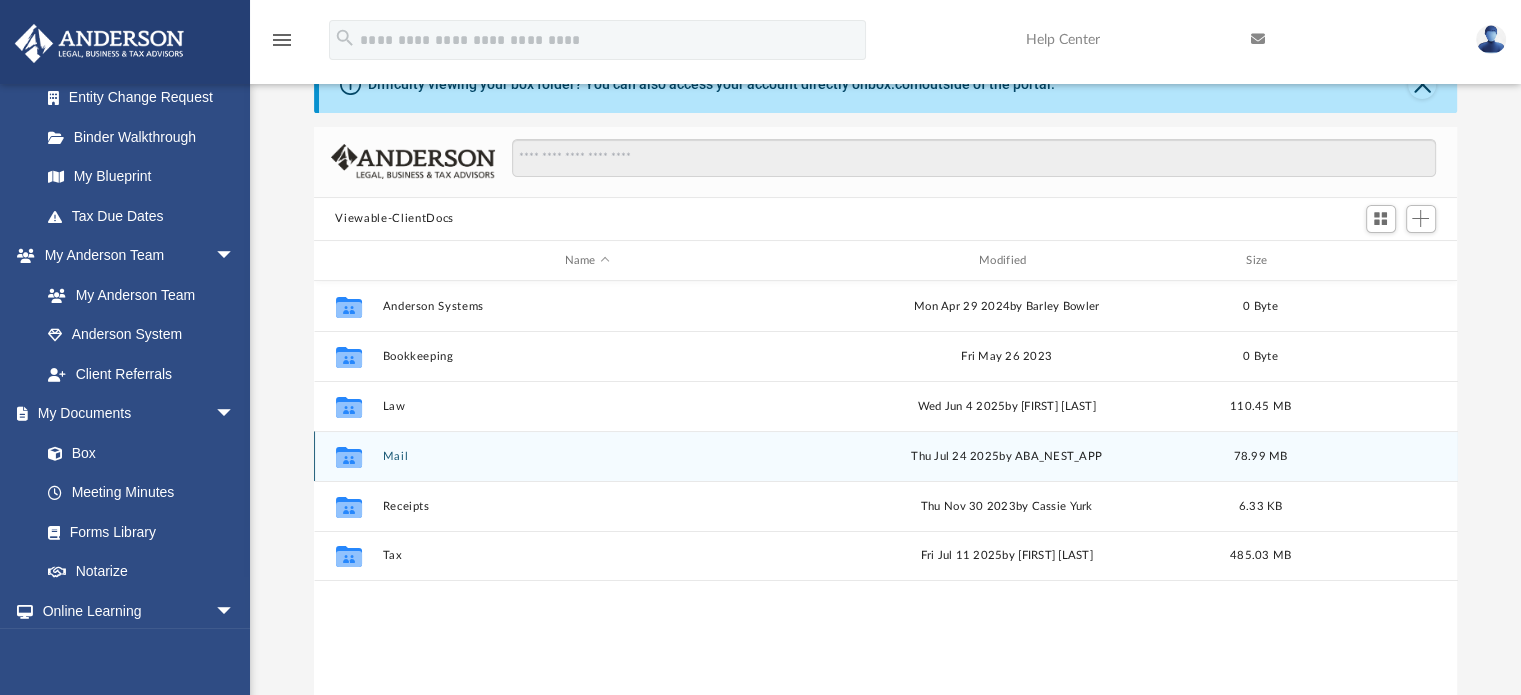 click on "Mail" at bounding box center [587, 456] 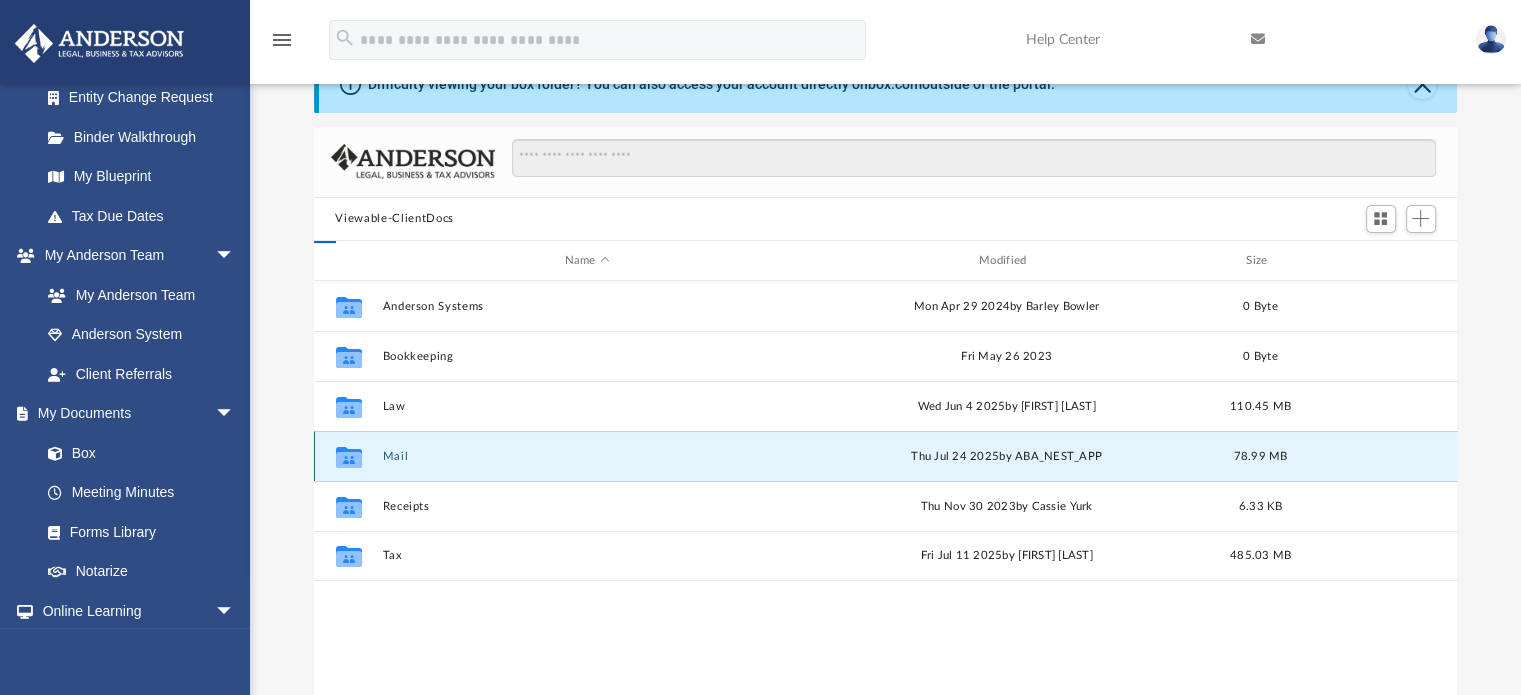 click on "Mail" at bounding box center [587, 456] 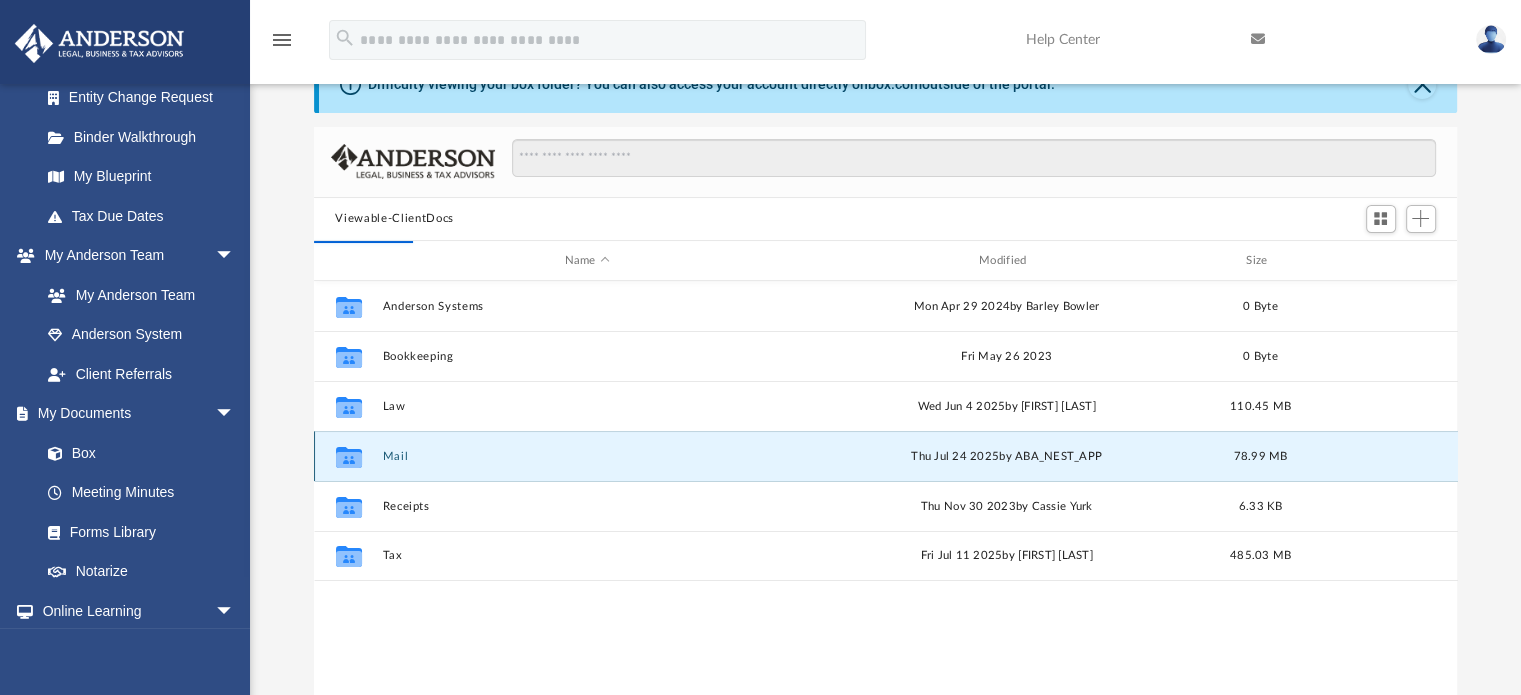click on "Mail" at bounding box center [587, 456] 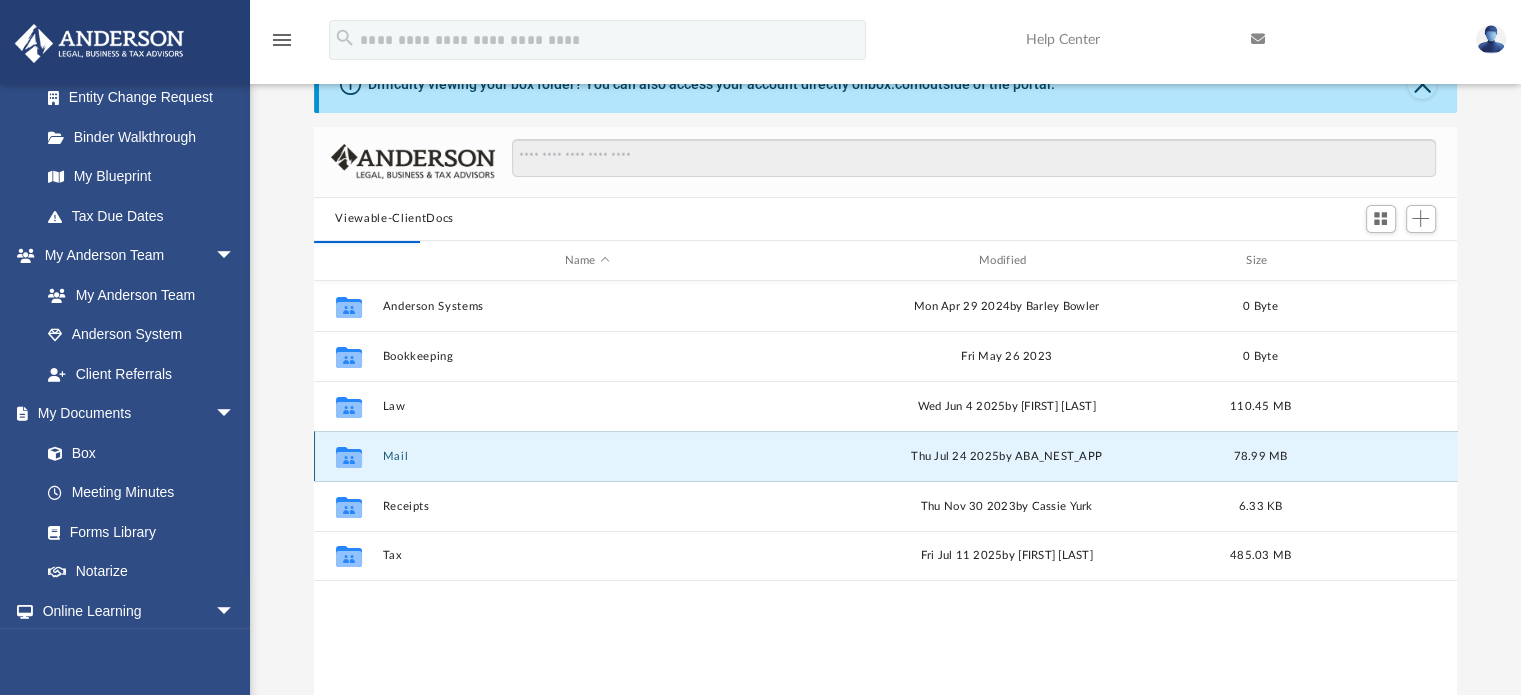 click on "Mail" at bounding box center (587, 456) 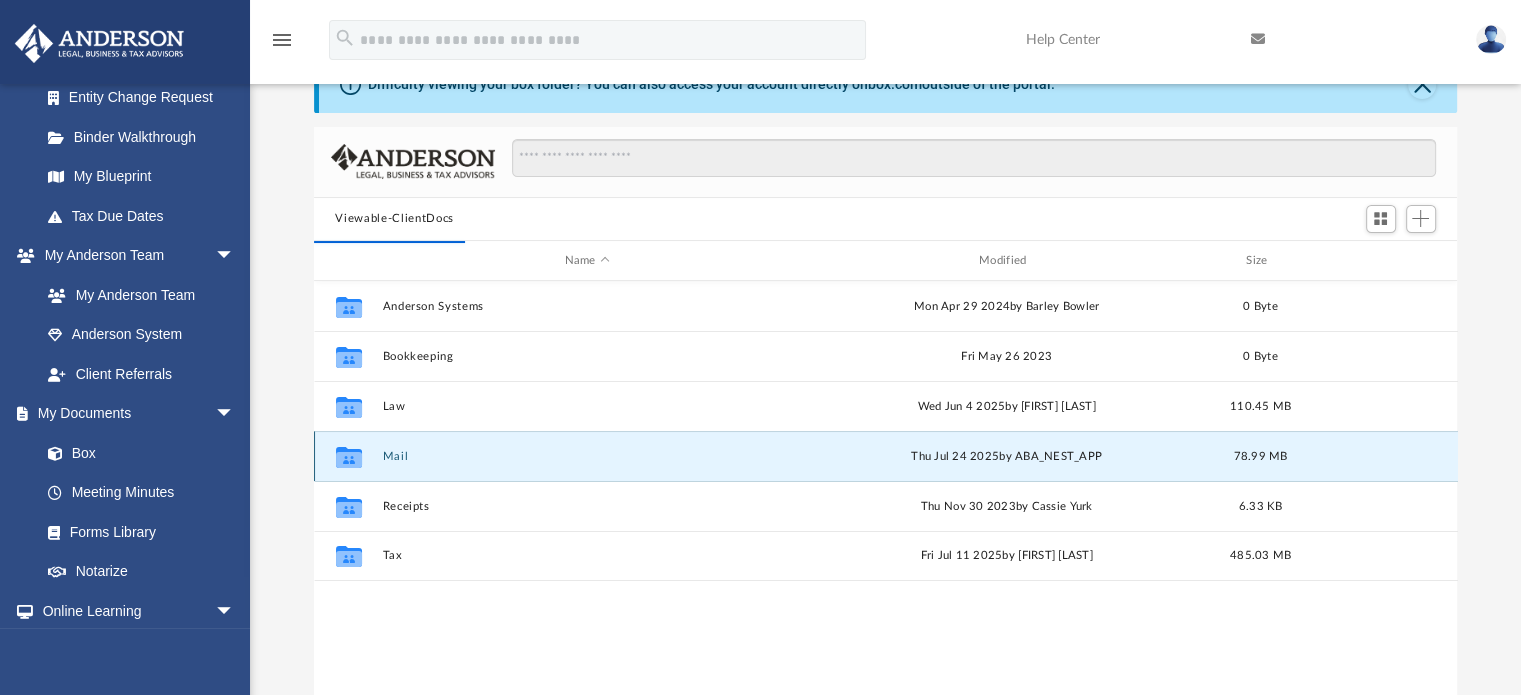 click on "Mail" at bounding box center (587, 456) 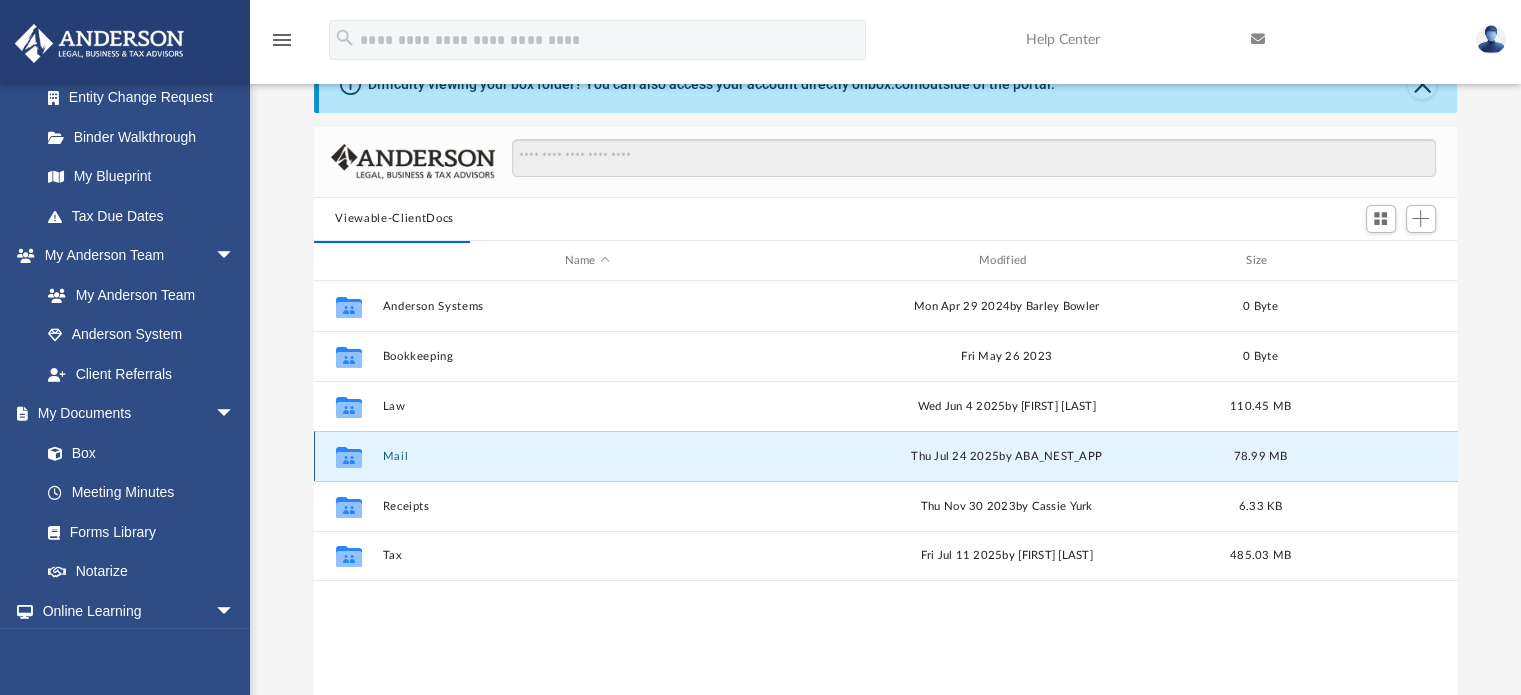click on "Mail" at bounding box center (587, 456) 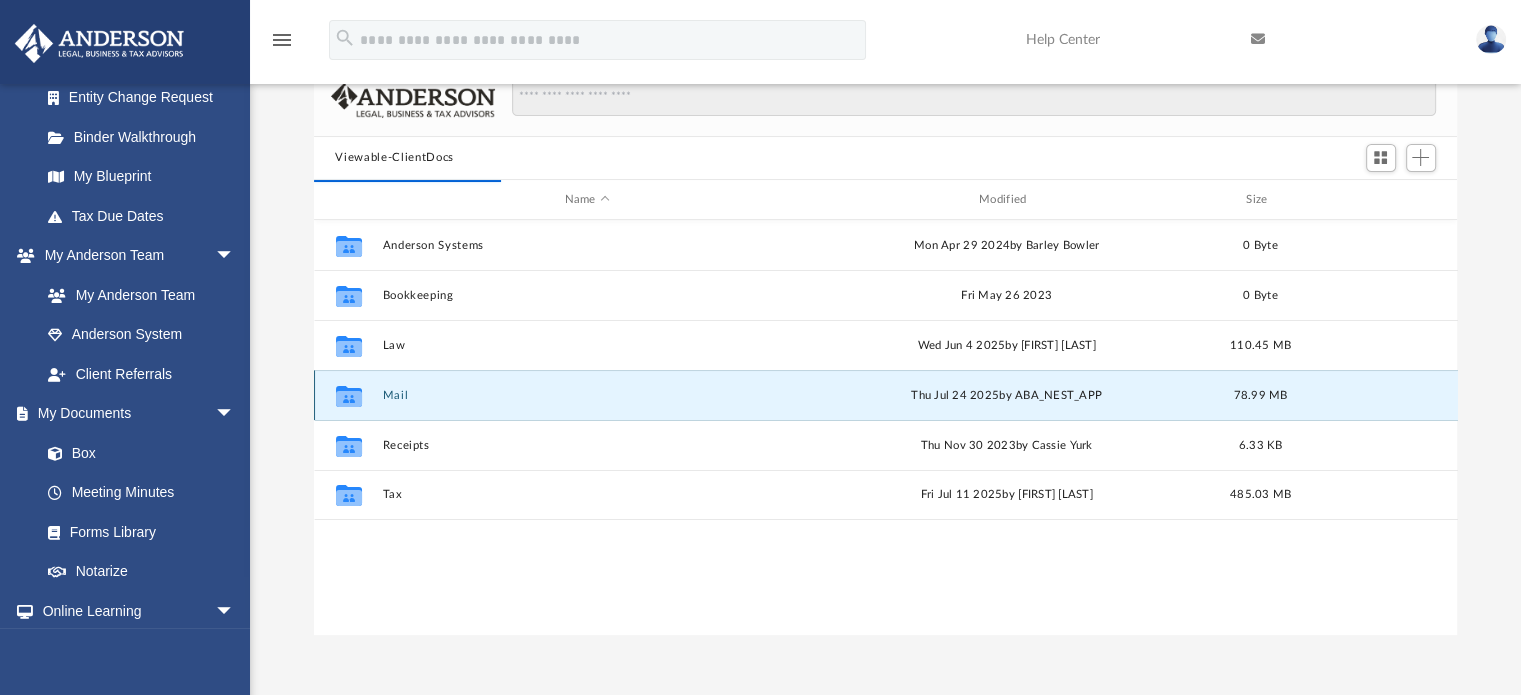 scroll, scrollTop: 137, scrollLeft: 0, axis: vertical 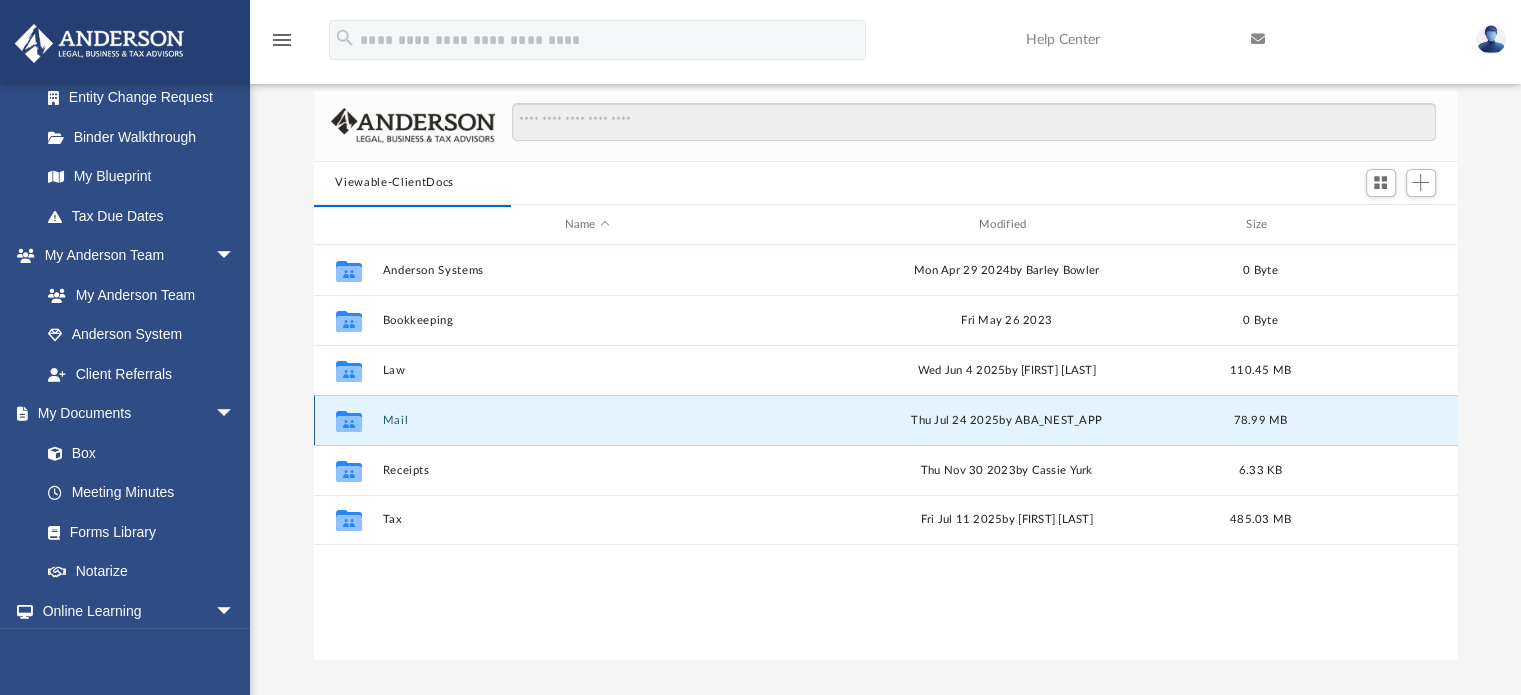 click on "Mail" at bounding box center [587, 420] 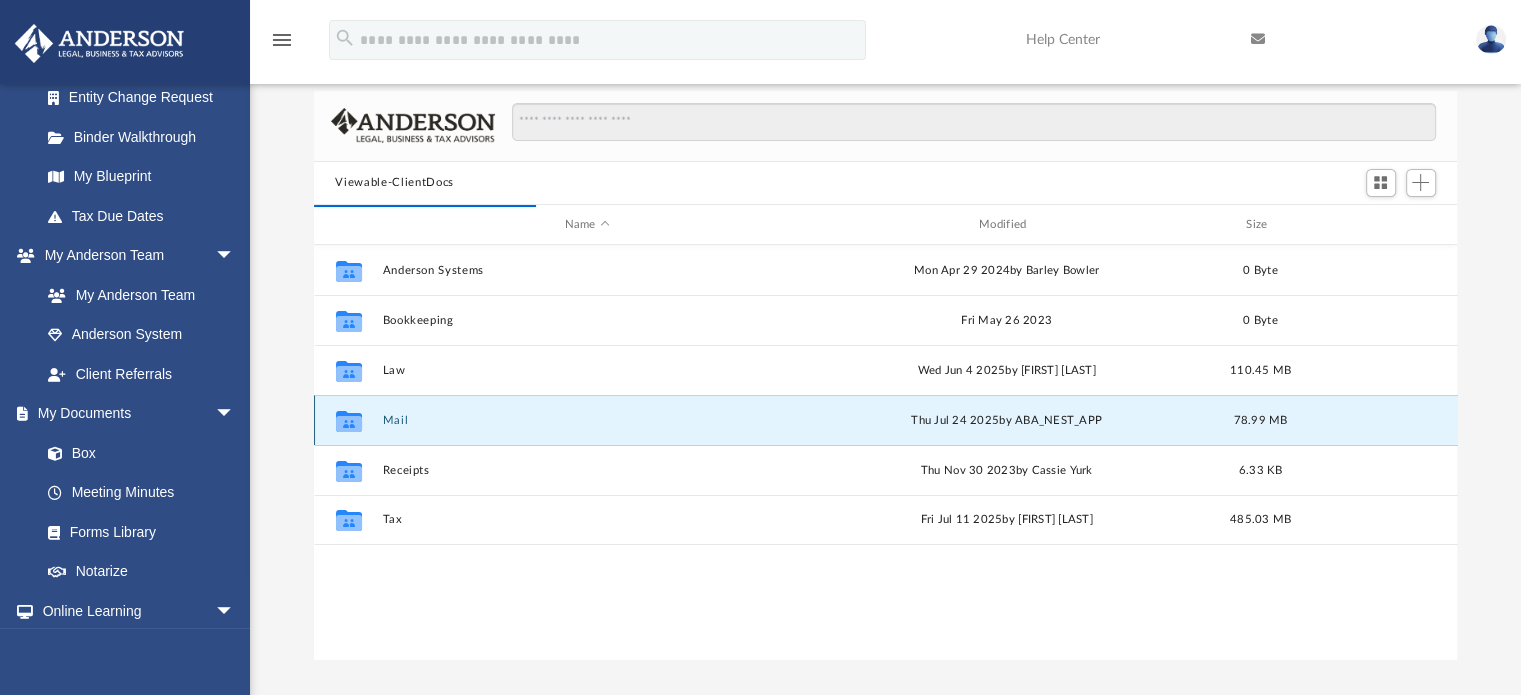 click on "Mail" at bounding box center (587, 420) 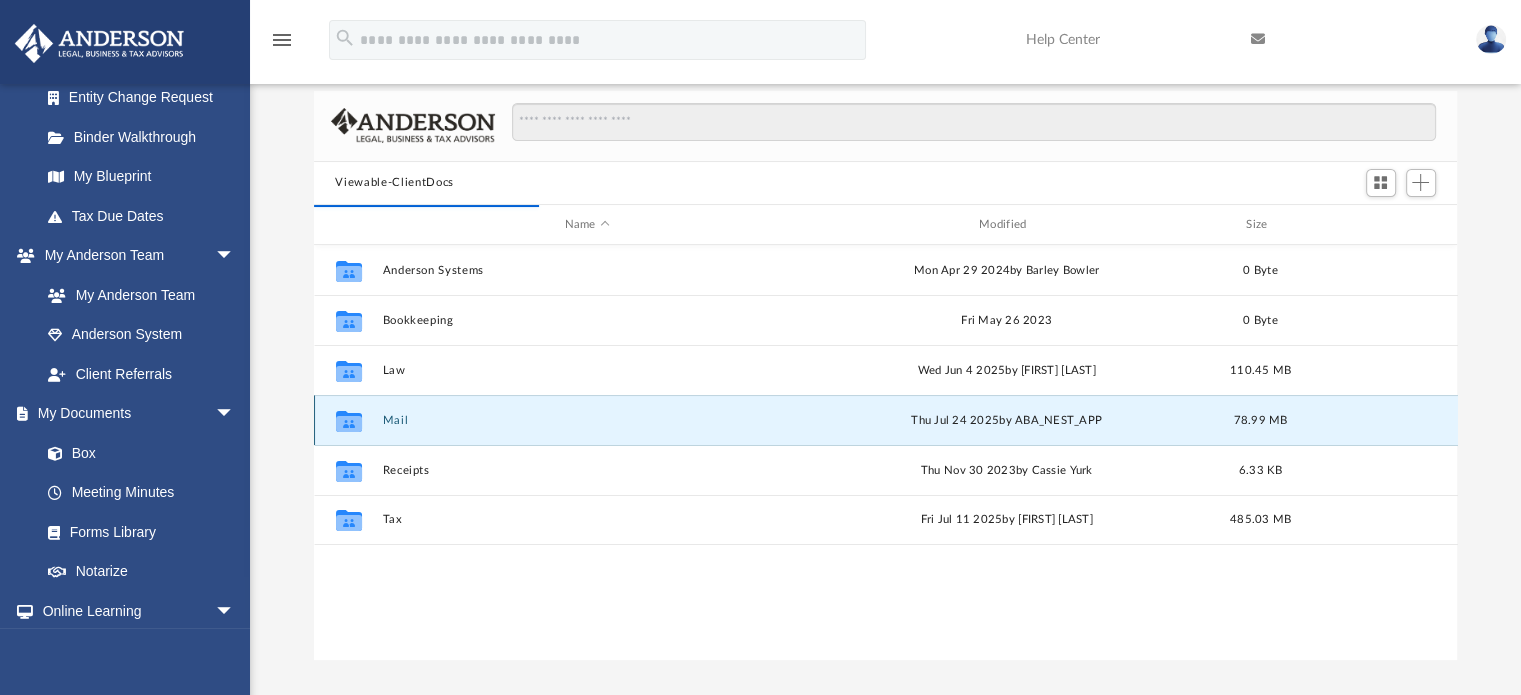 click on "Mail" at bounding box center [587, 420] 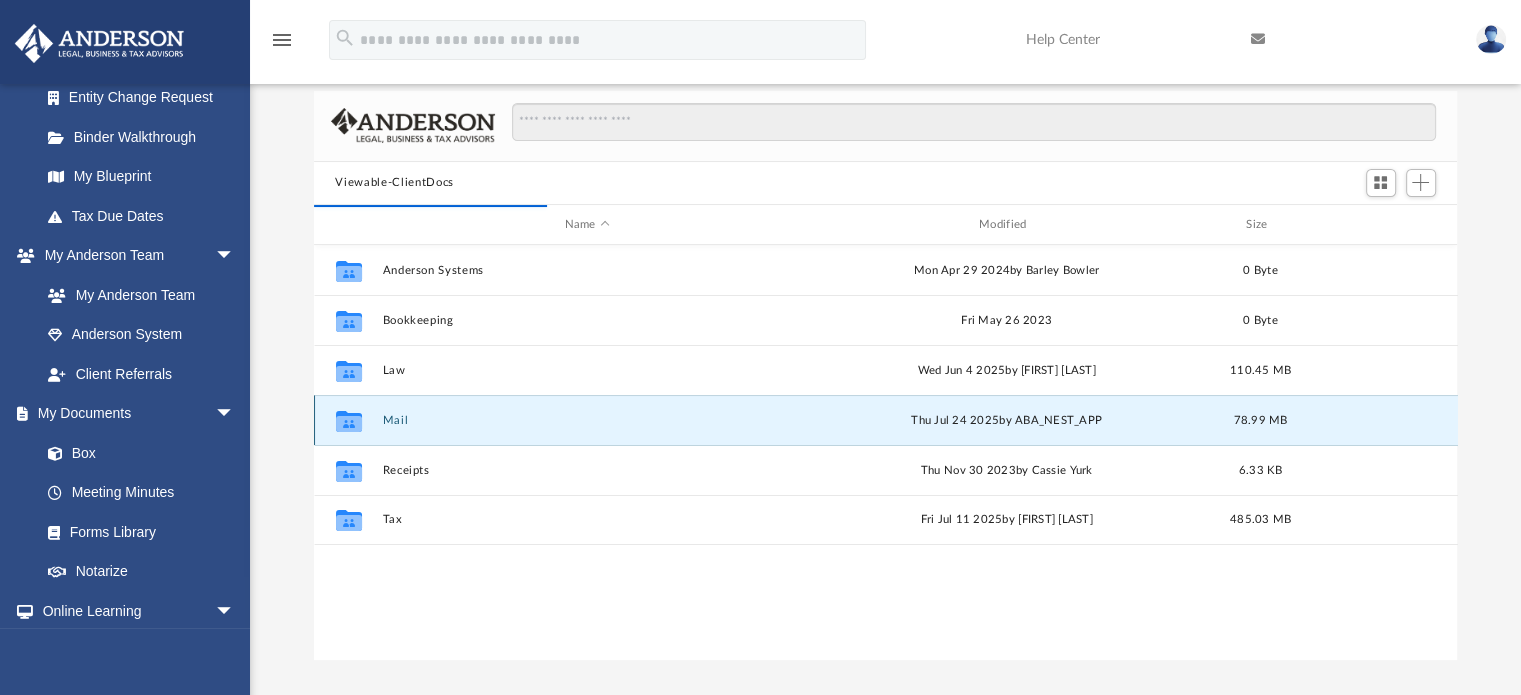 click on "Mail" at bounding box center [587, 420] 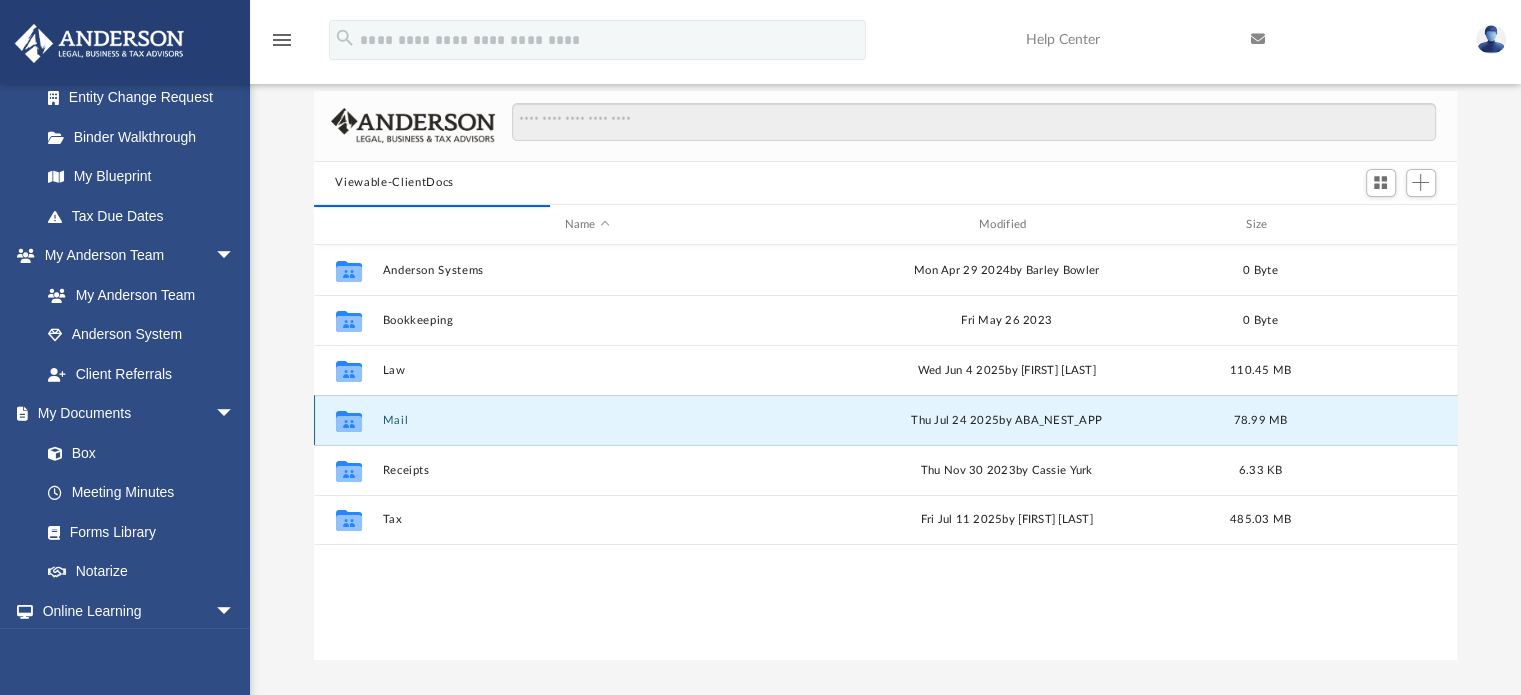 click on "Mail" at bounding box center [587, 420] 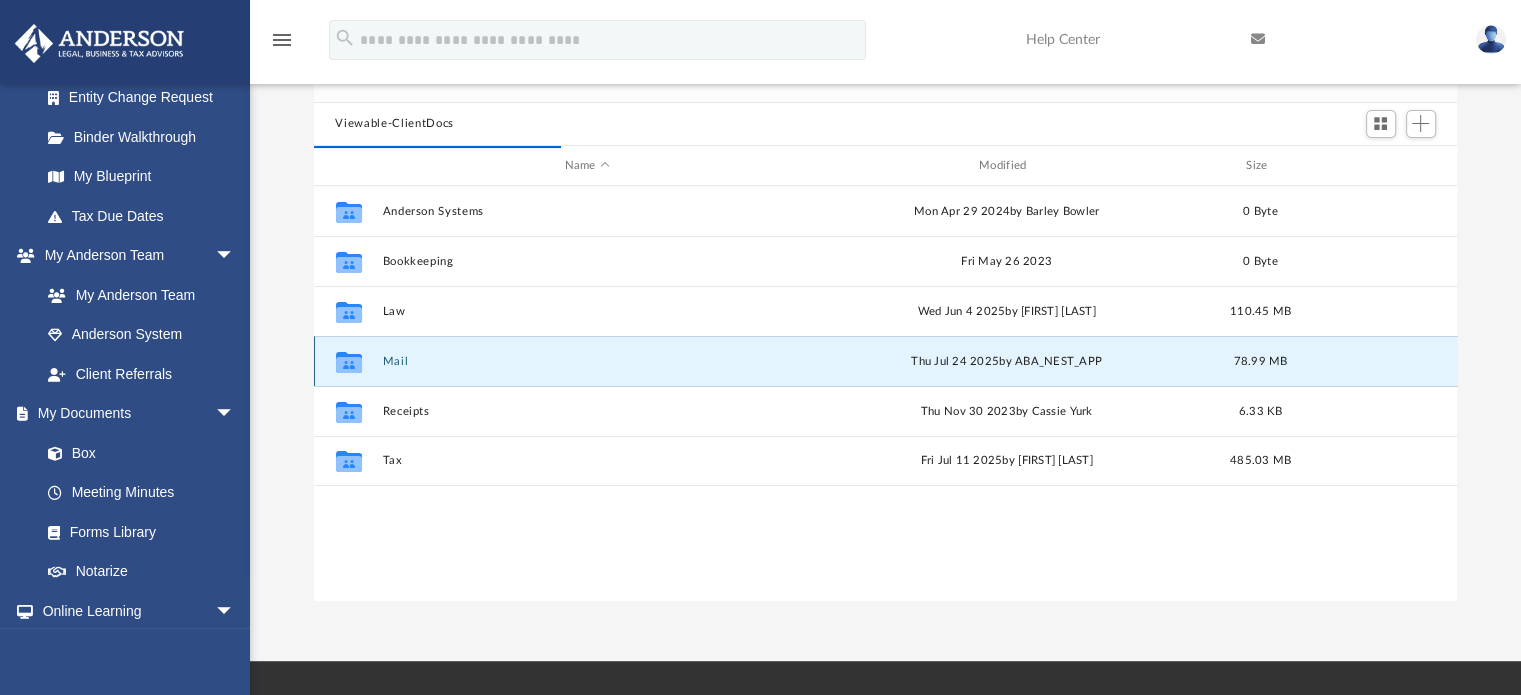 scroll, scrollTop: 240, scrollLeft: 0, axis: vertical 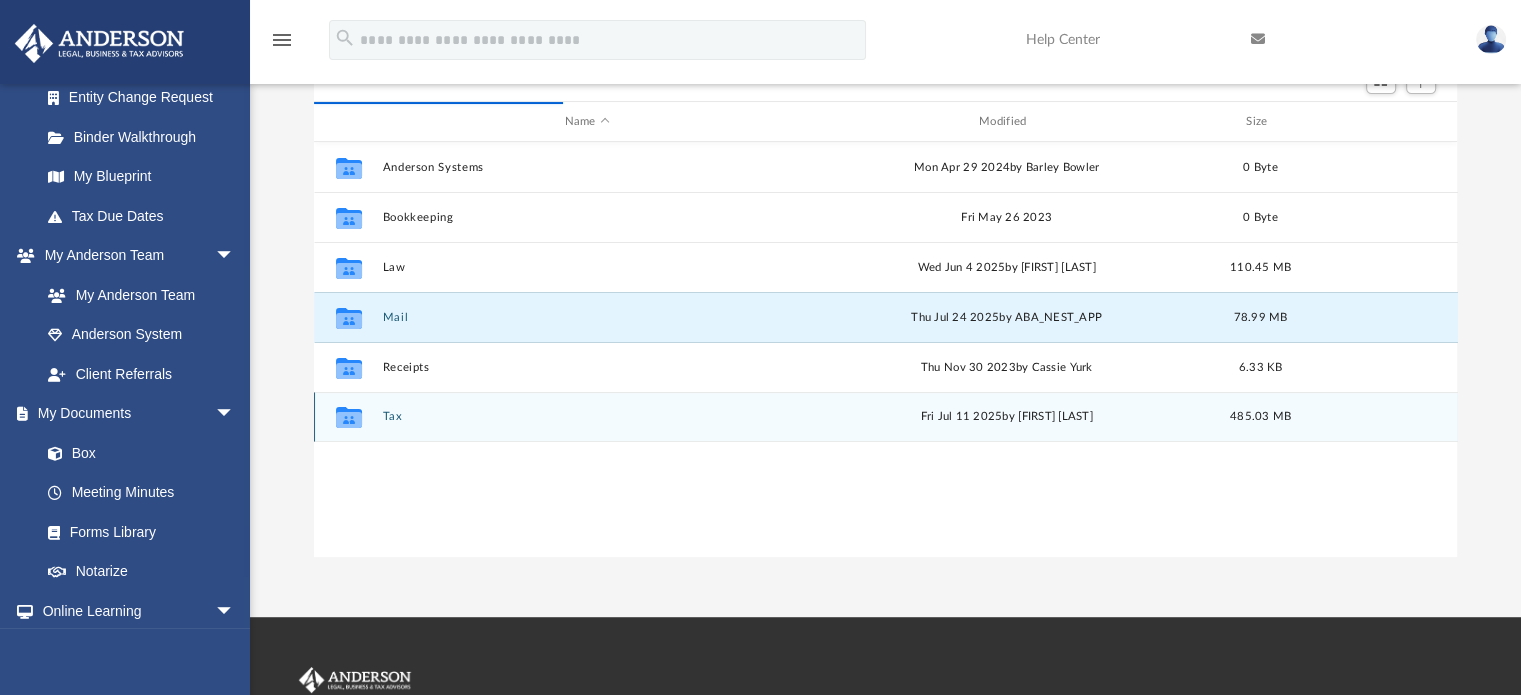 click on "Tax" at bounding box center (587, 417) 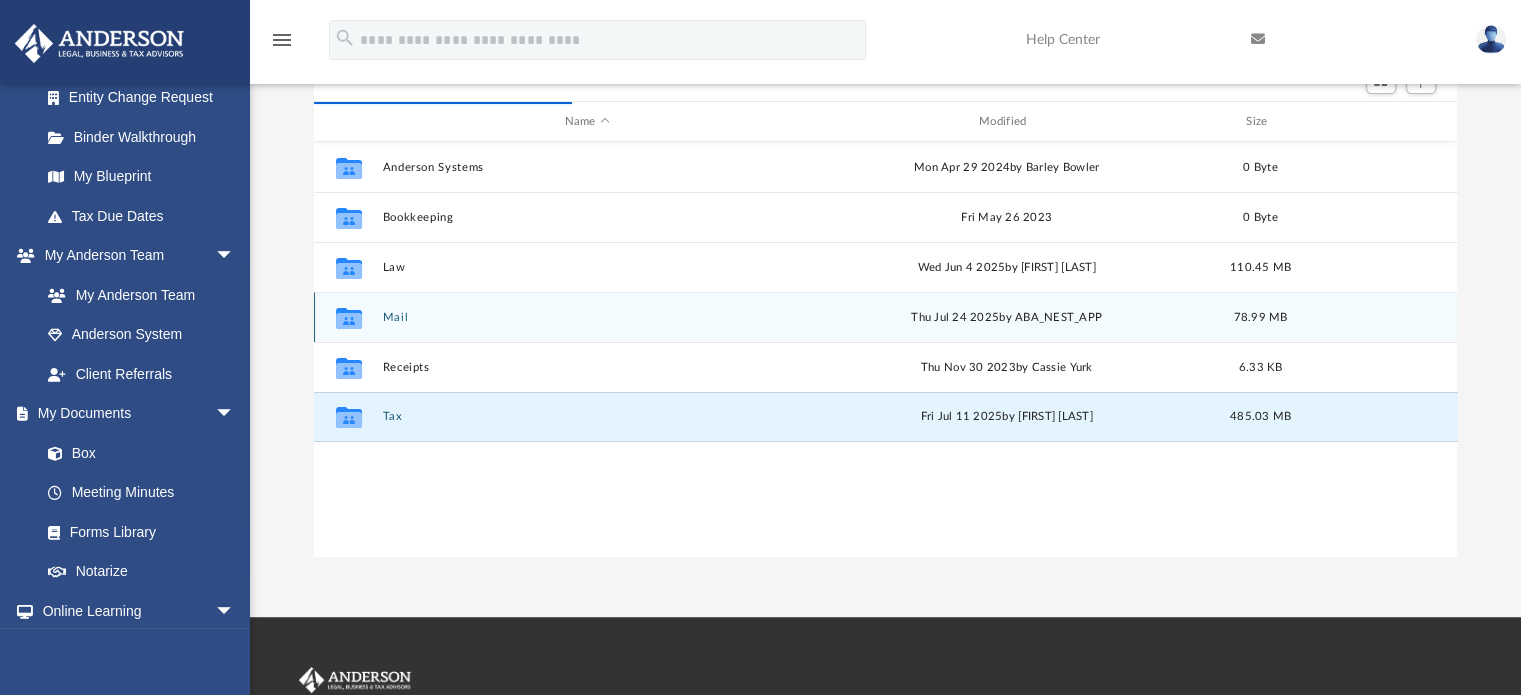 click on "Mail" at bounding box center [587, 317] 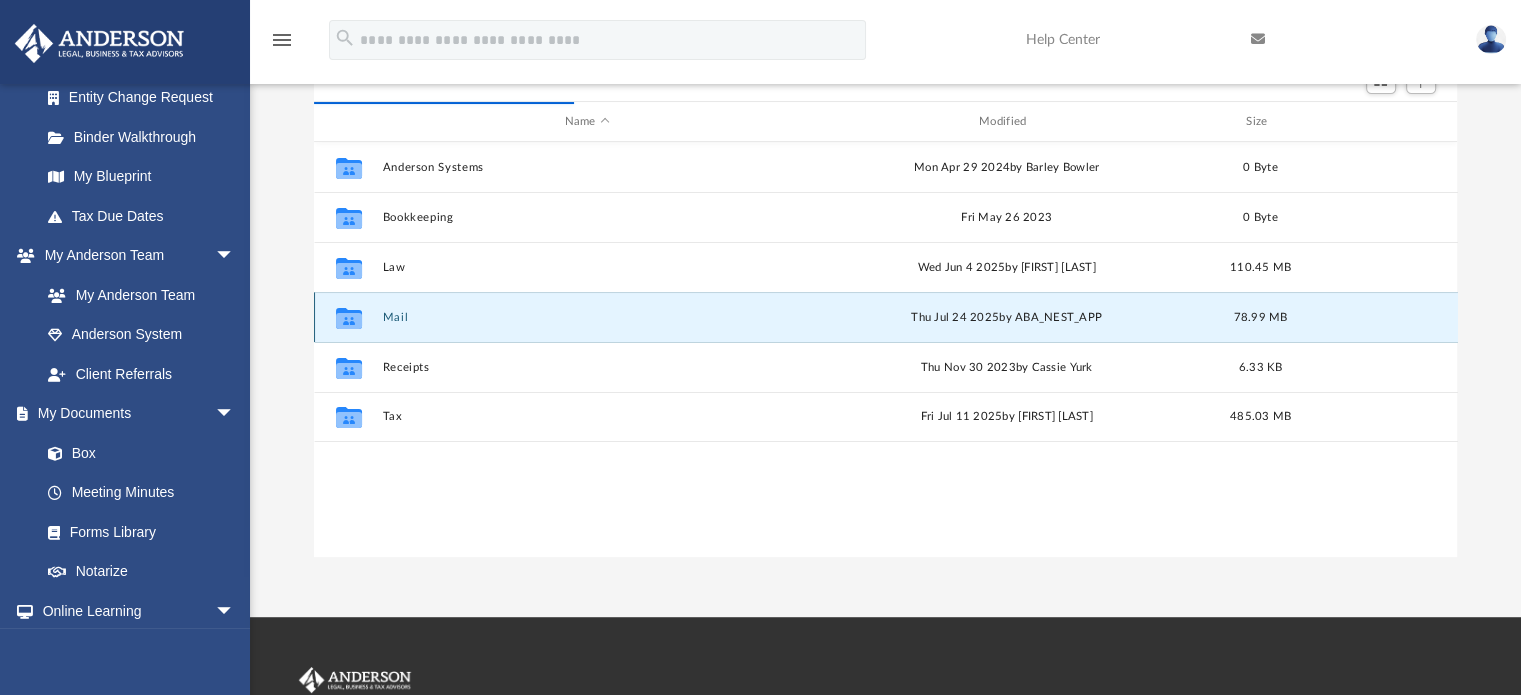 click on "Mail" at bounding box center (587, 317) 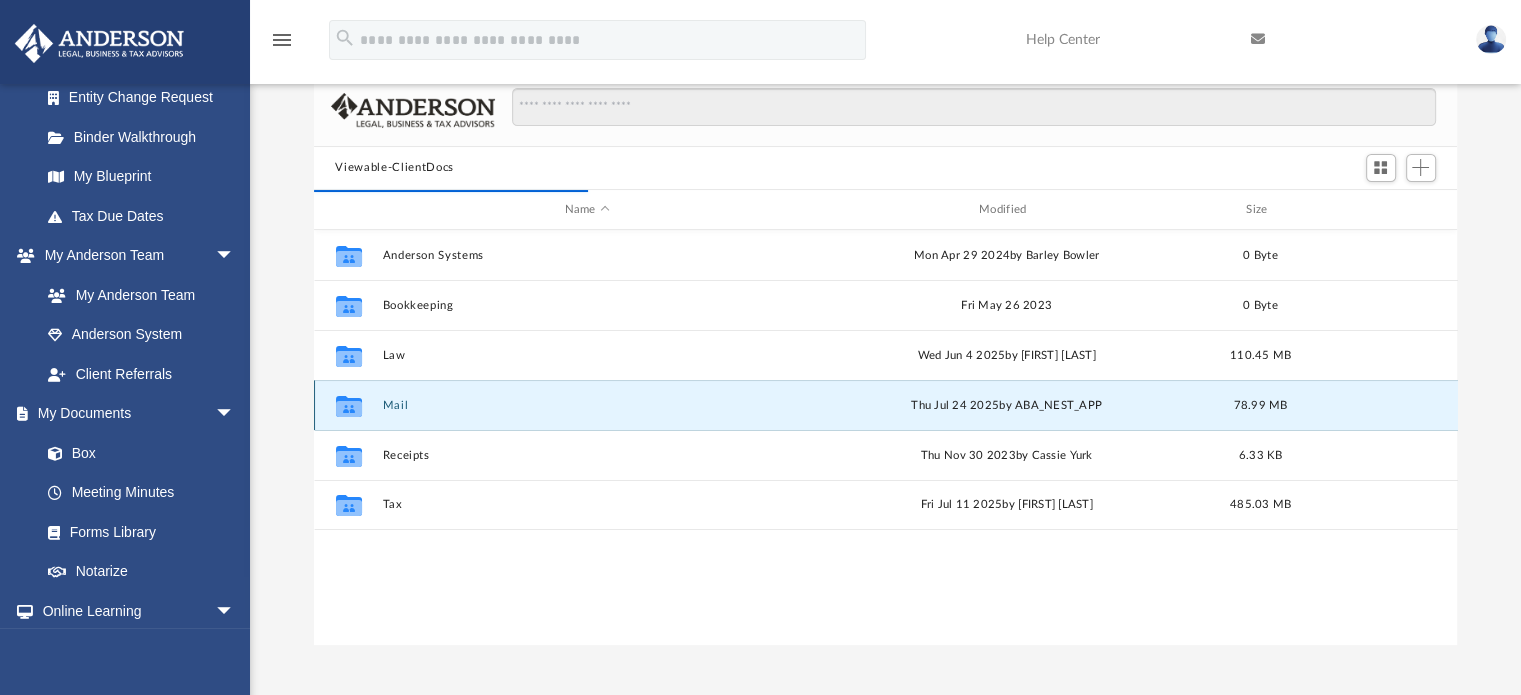 scroll, scrollTop: 0, scrollLeft: 0, axis: both 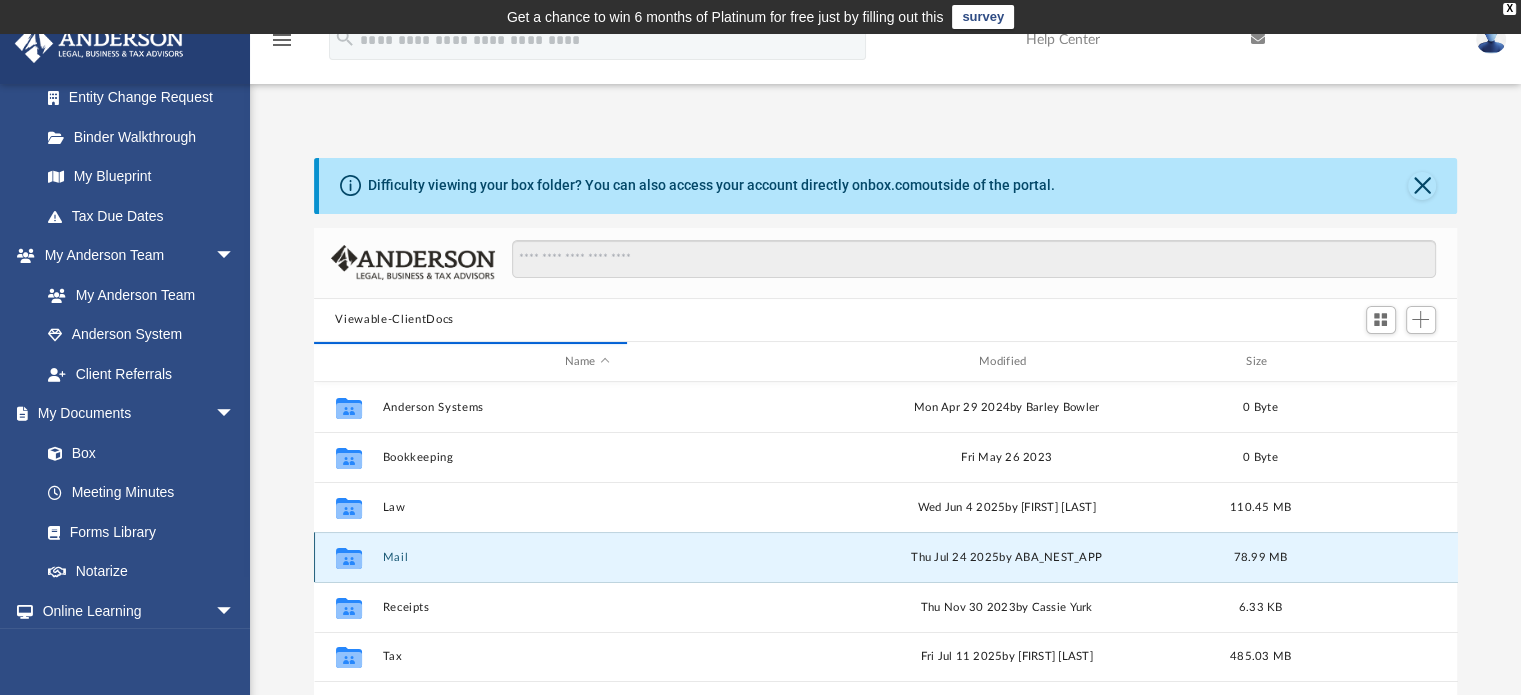 click on "Mail" at bounding box center [587, 557] 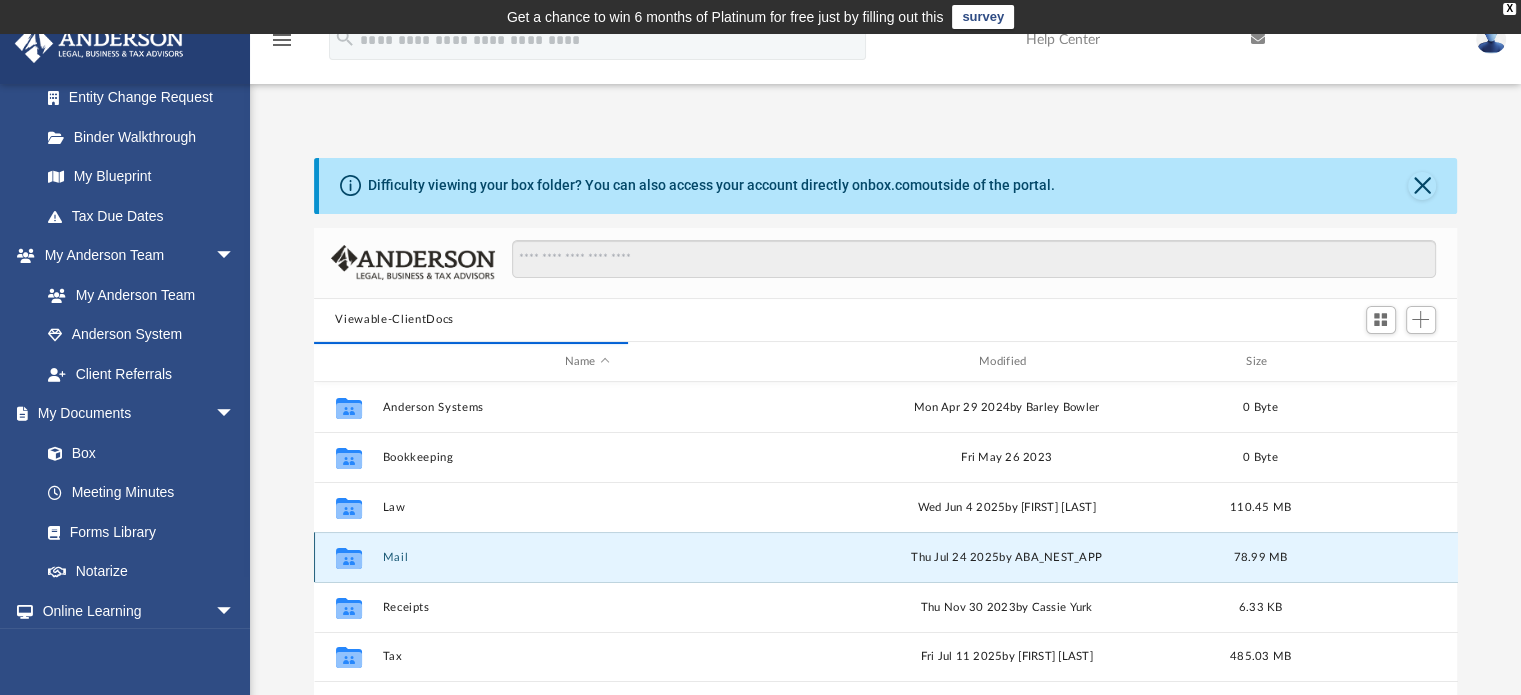 click on "Mail" at bounding box center [587, 557] 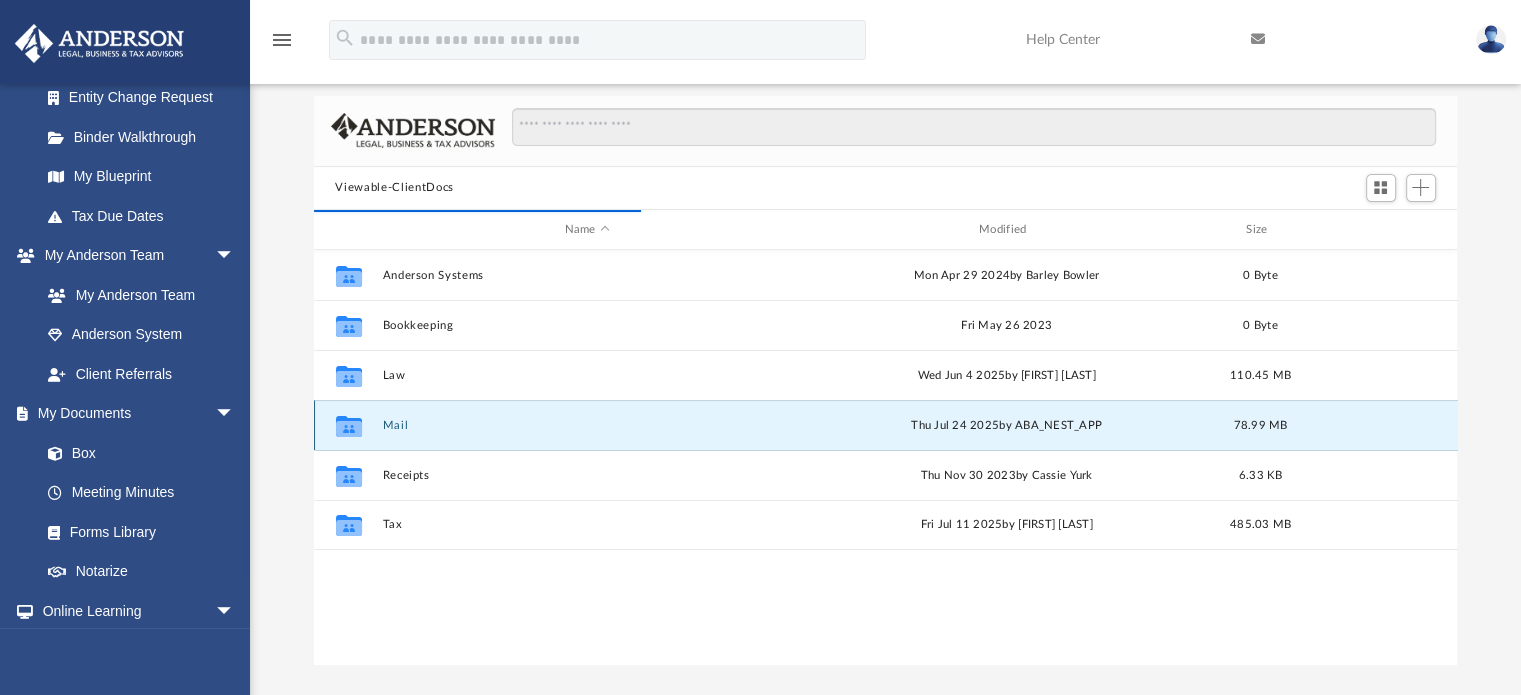 scroll, scrollTop: 134, scrollLeft: 0, axis: vertical 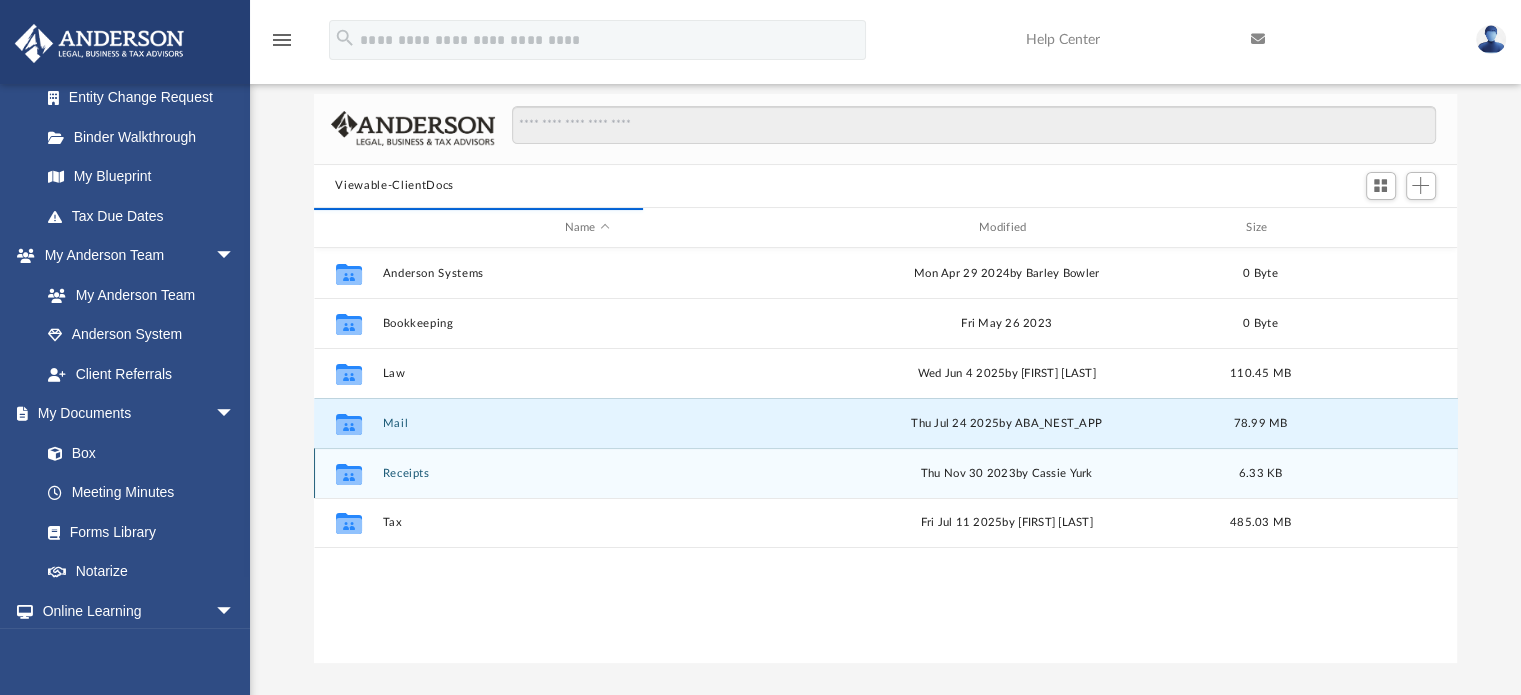 click on "Collaborated Folder Receipts Thu Nov 30 2023  by [FIRST] [LAST] 6.33 KB" at bounding box center (886, 473) 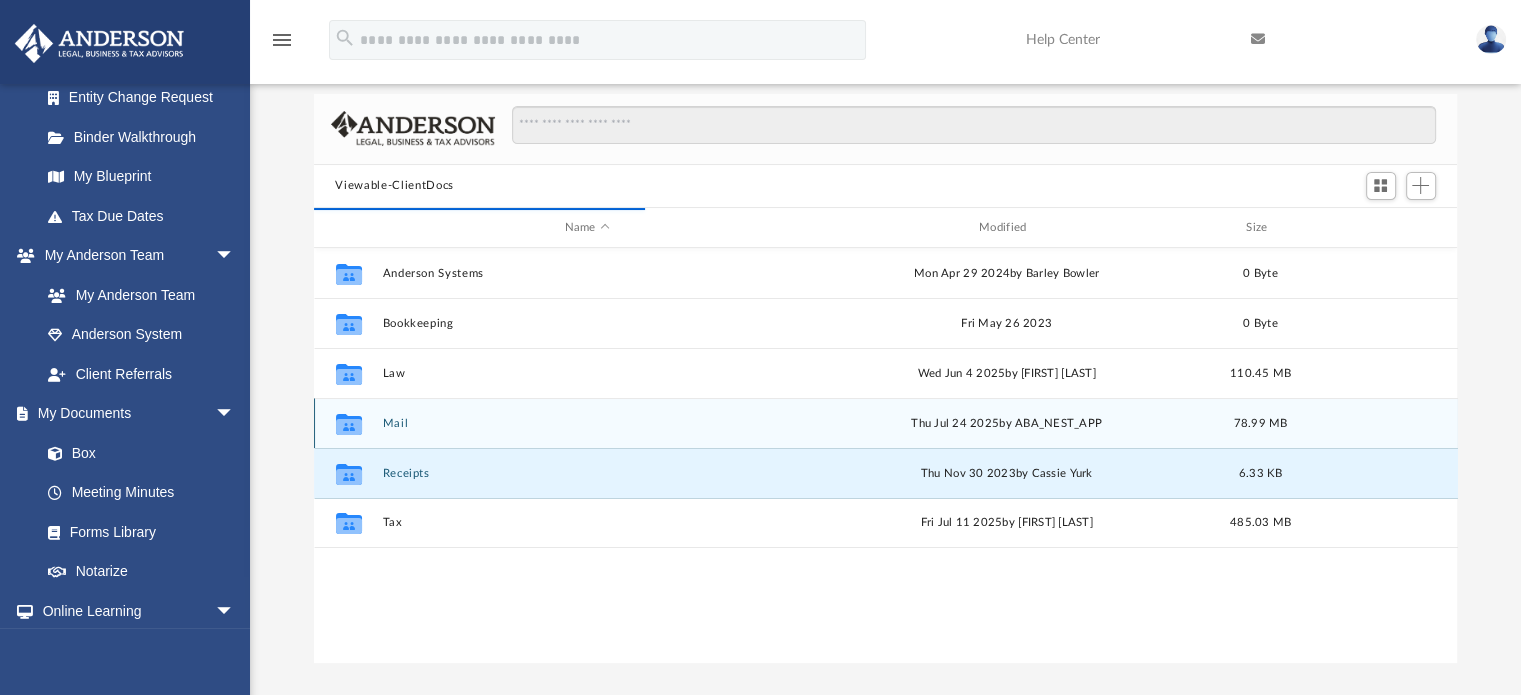 click on "Collaborated Folder Mail Thu Jul 24 2025  by ABA_NEST_APP 78.99 MB" at bounding box center (886, 423) 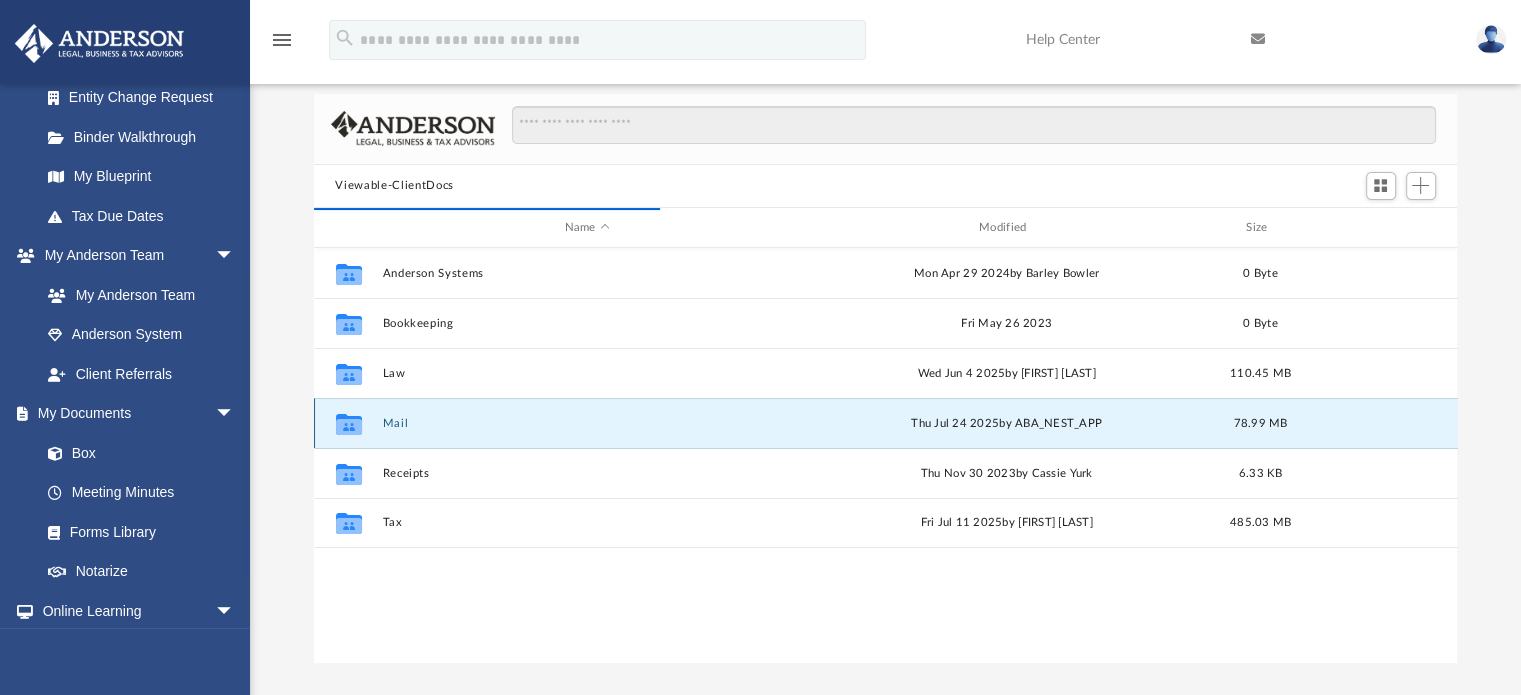 click on "Mail" at bounding box center [587, 423] 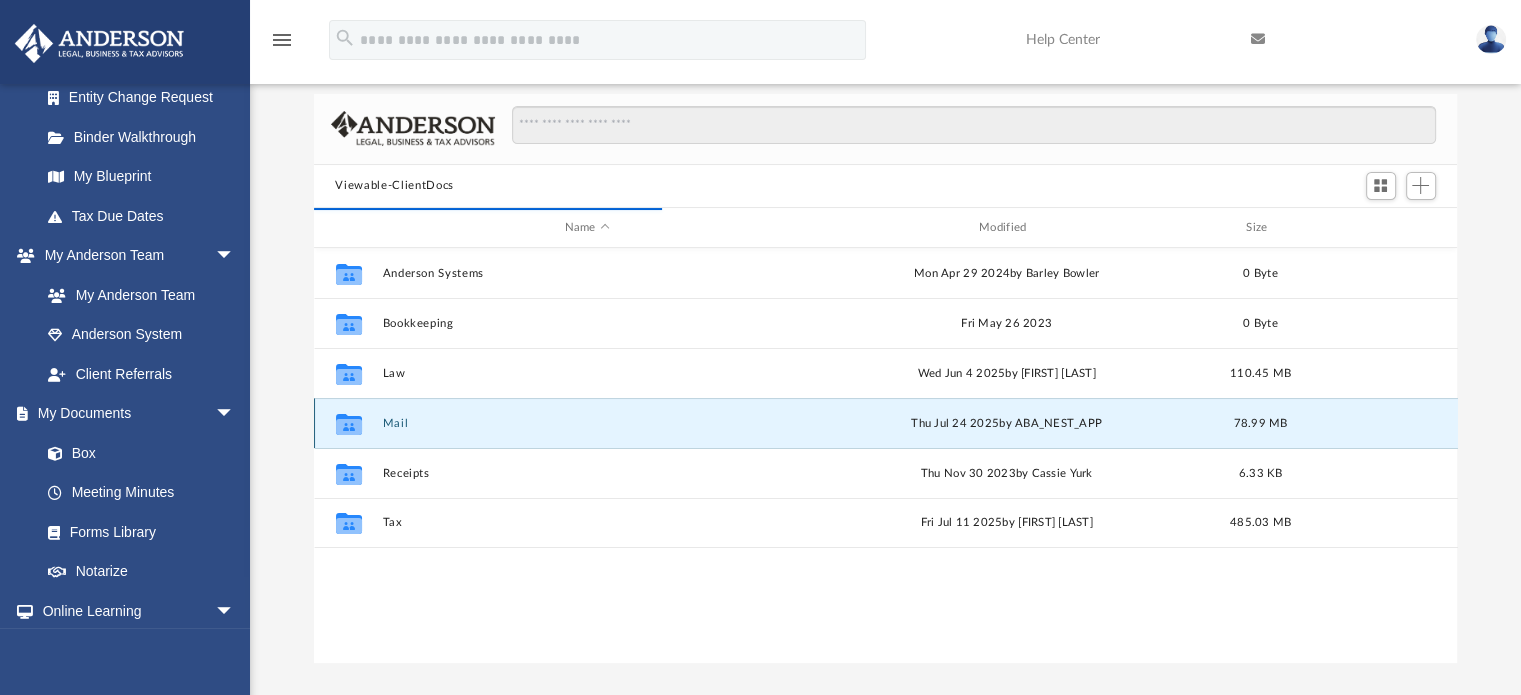click on "Mail" at bounding box center (587, 423) 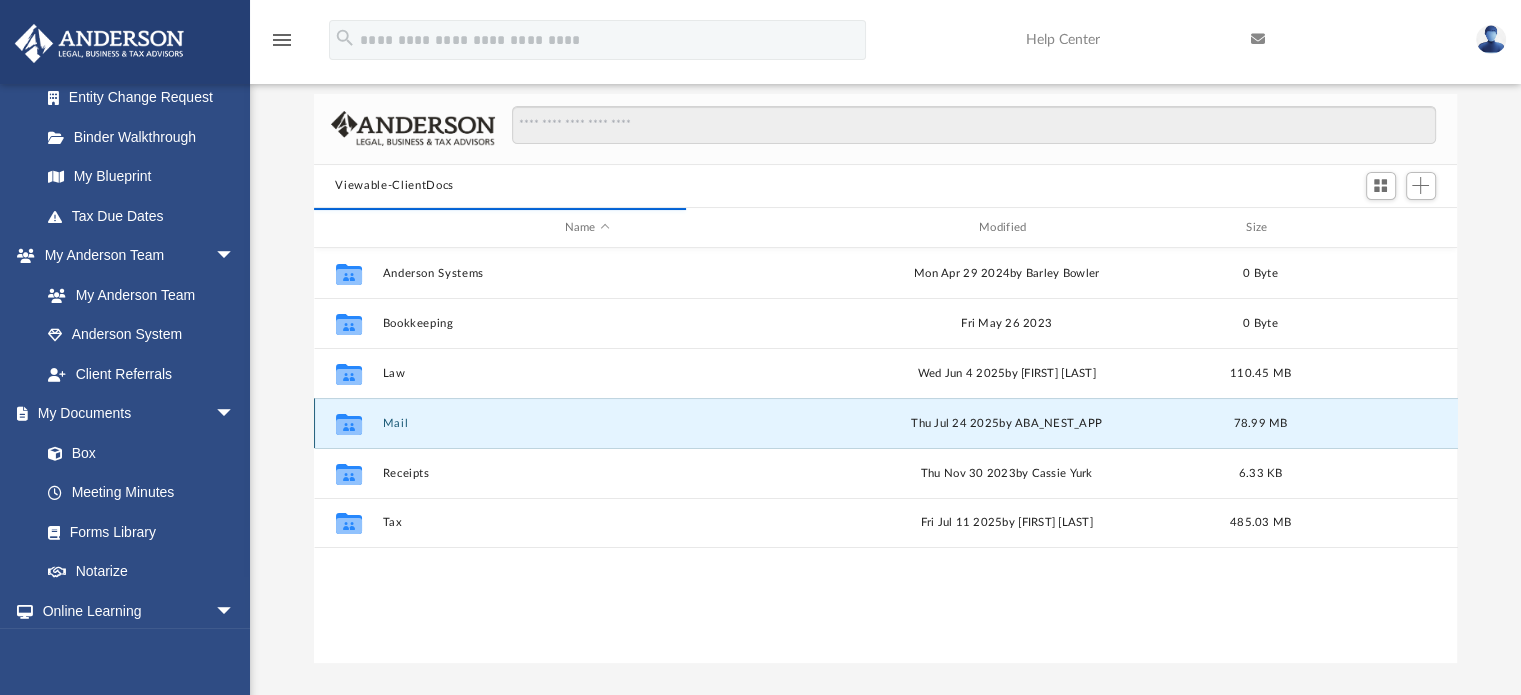 click on "Mail" at bounding box center (587, 423) 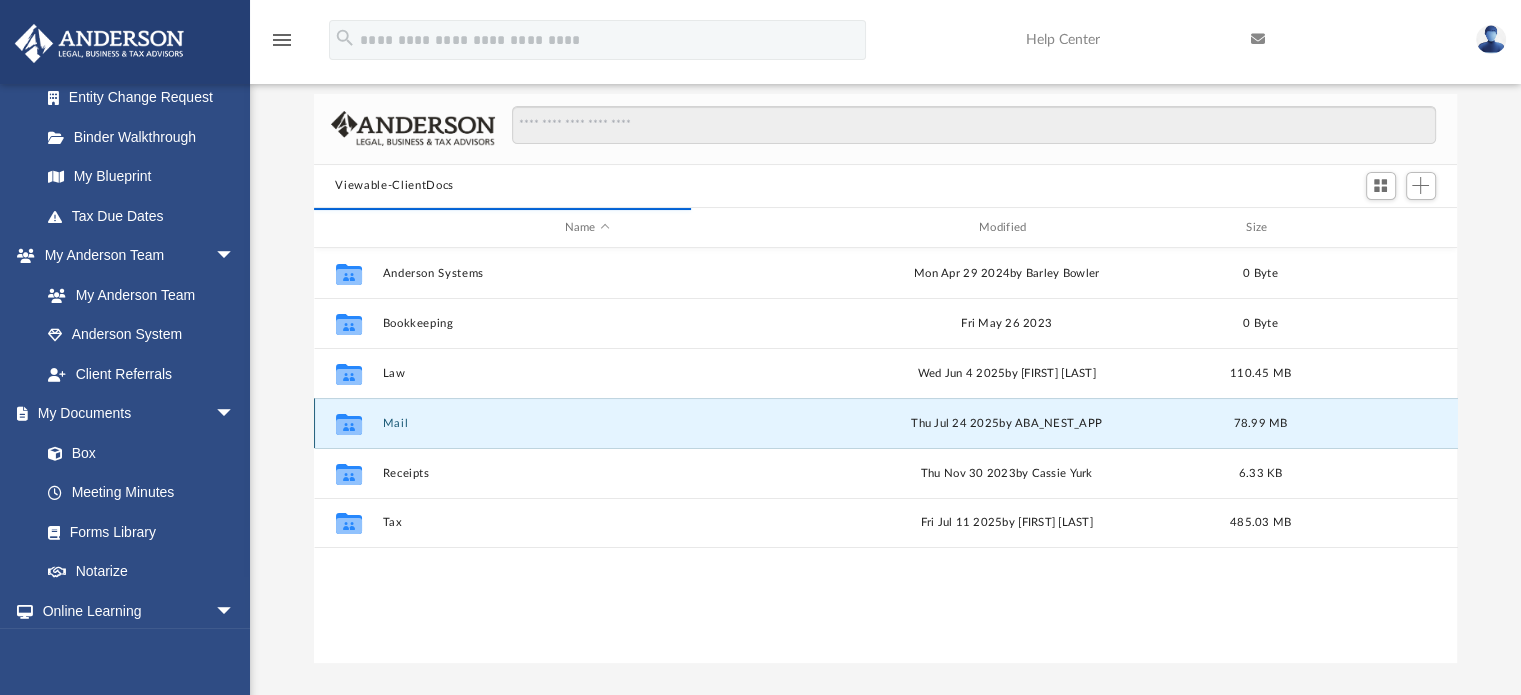 click on "Mail" at bounding box center [587, 423] 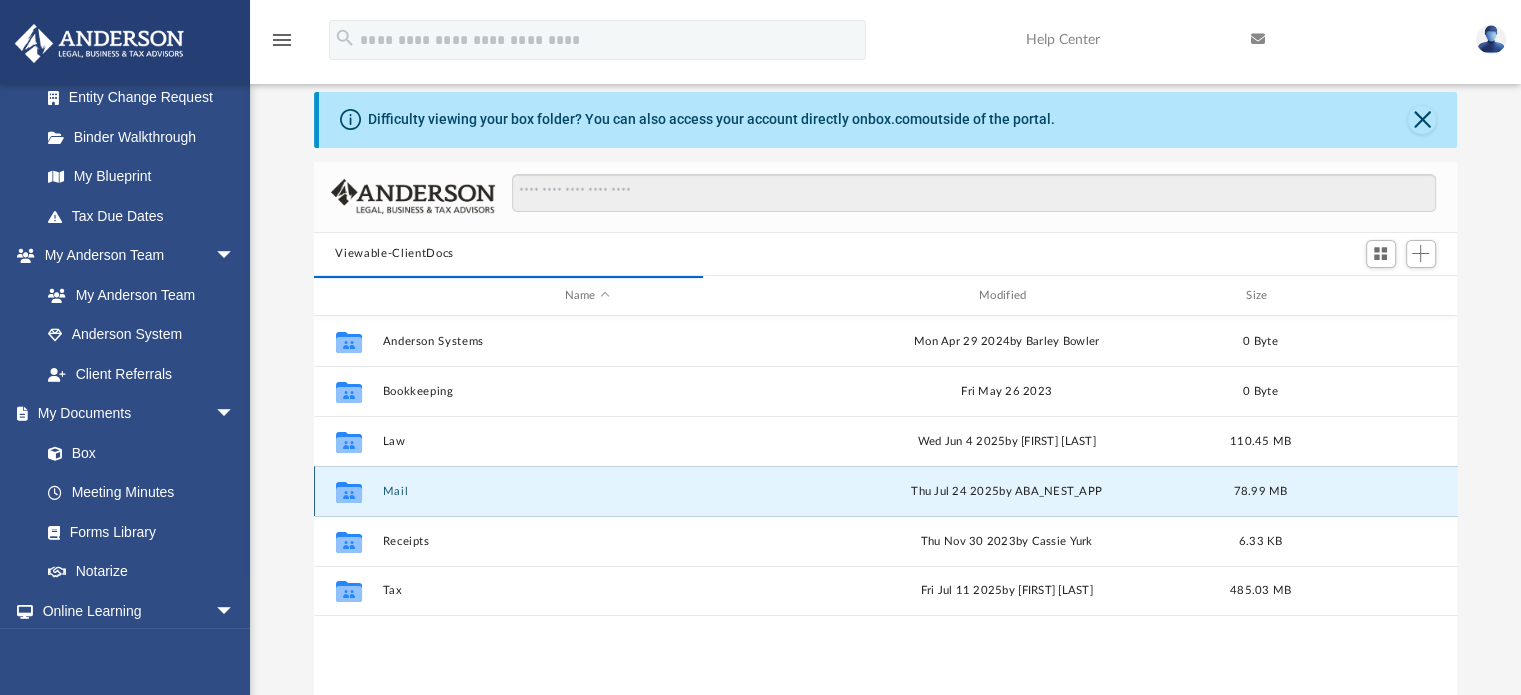 scroll, scrollTop: 0, scrollLeft: 0, axis: both 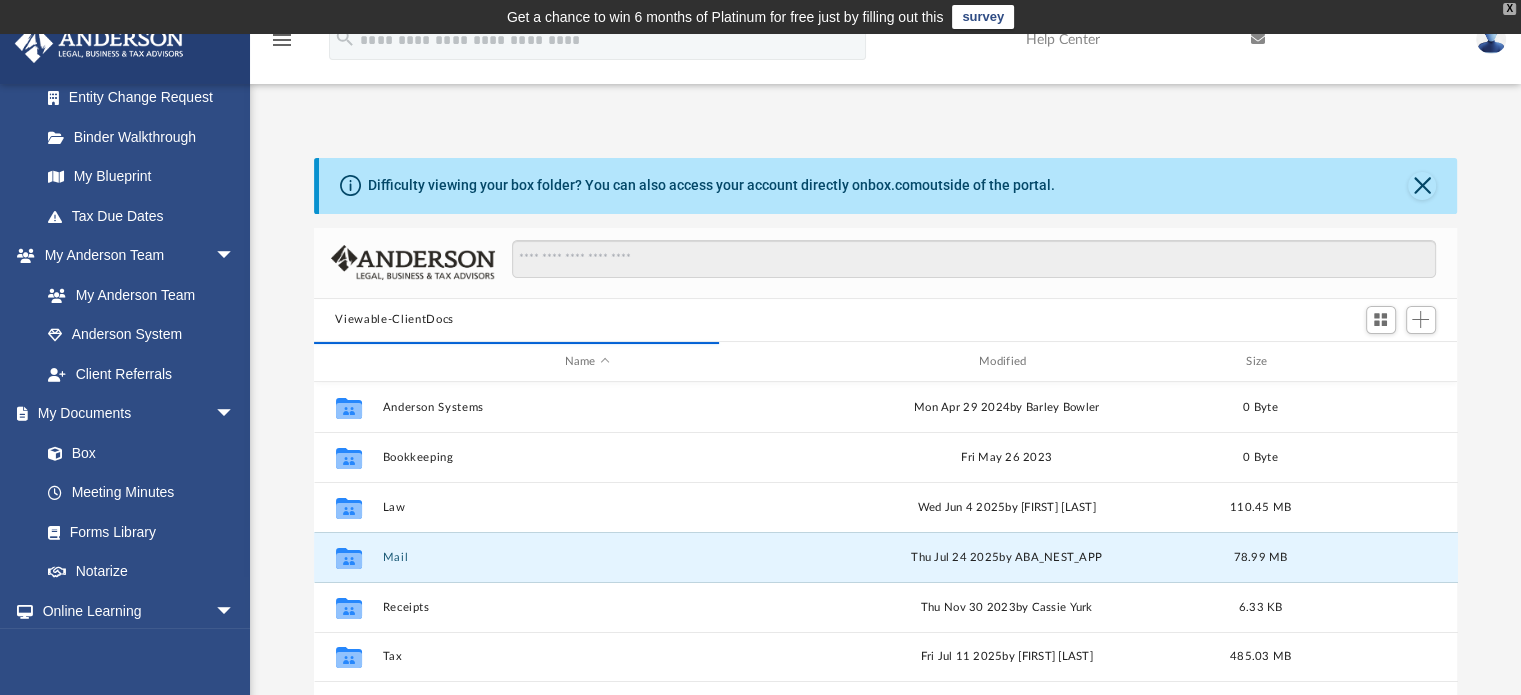 click on "X" at bounding box center [1509, 9] 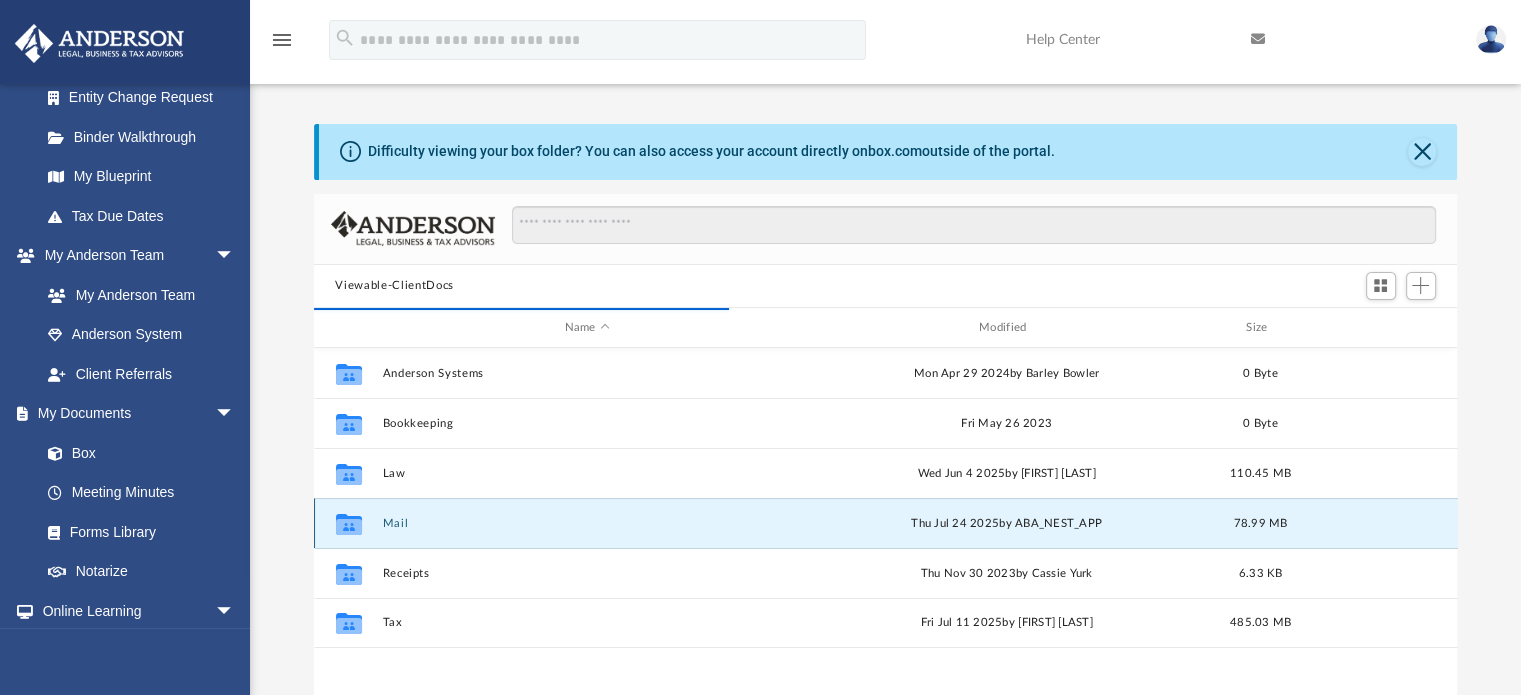 click on "Mail" at bounding box center (587, 523) 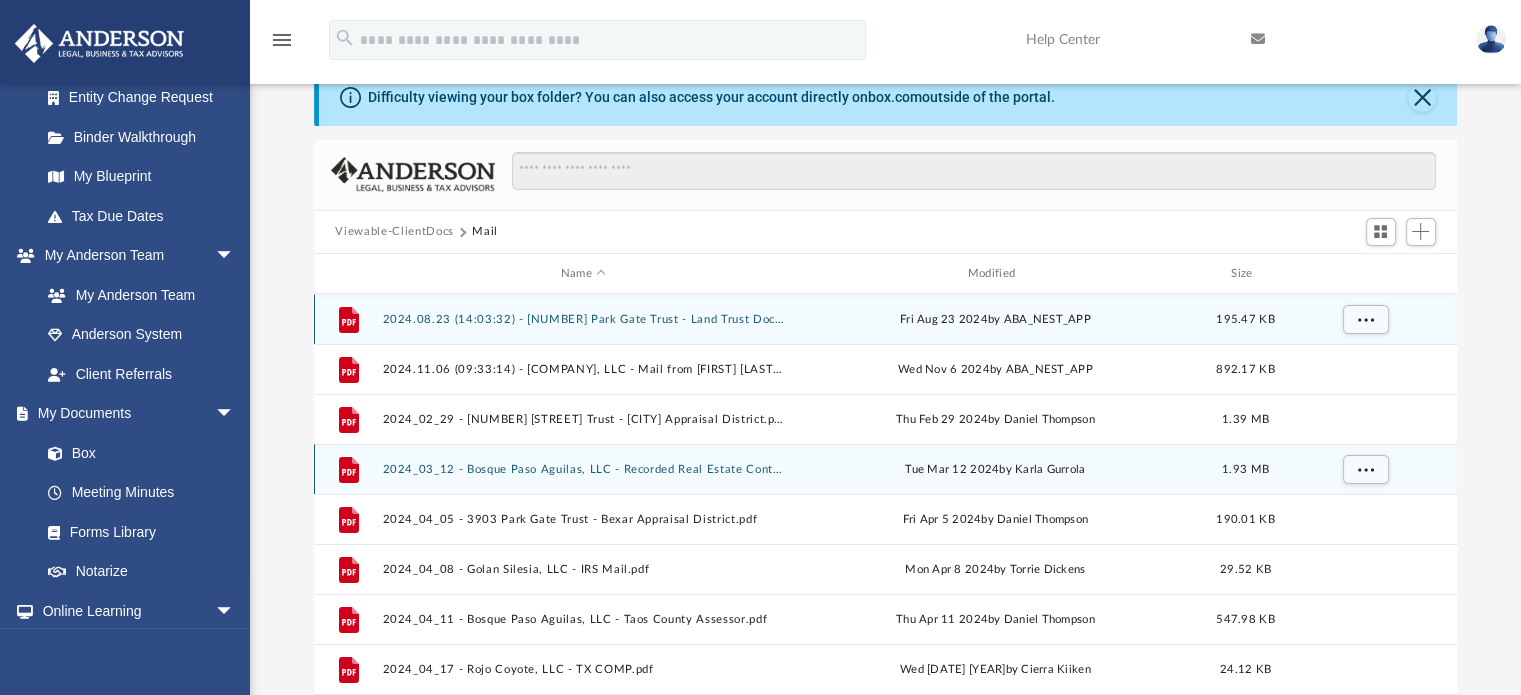scroll, scrollTop: 50, scrollLeft: 0, axis: vertical 